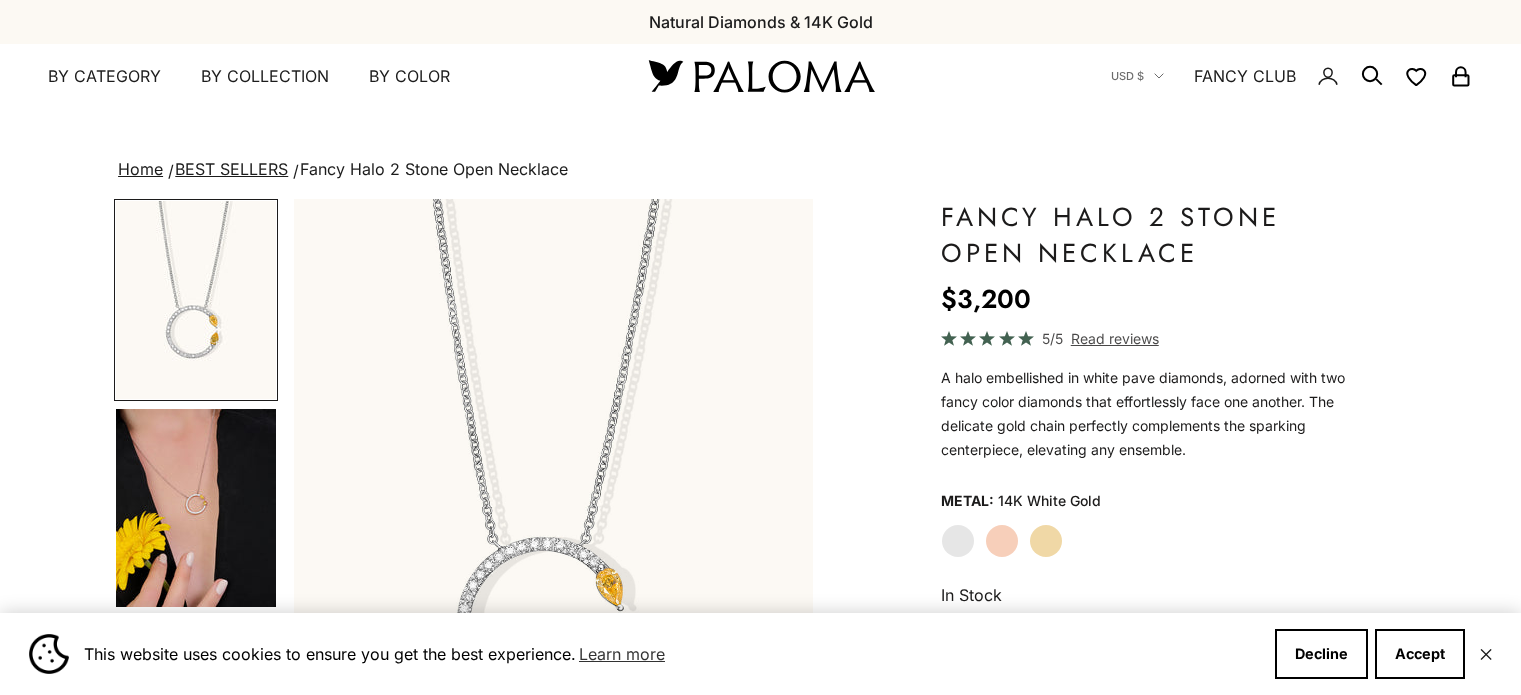 scroll, scrollTop: 0, scrollLeft: 0, axis: both 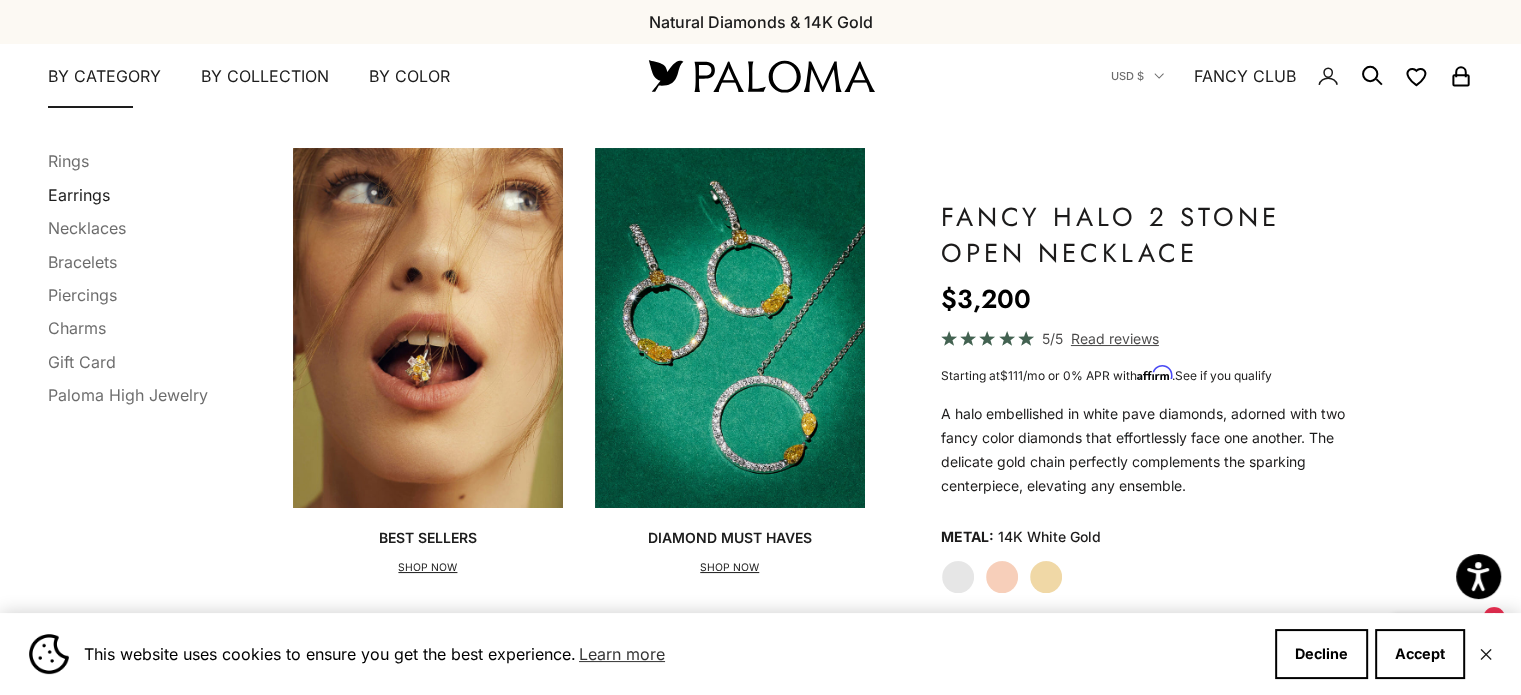 click on "Earrings" at bounding box center (79, 195) 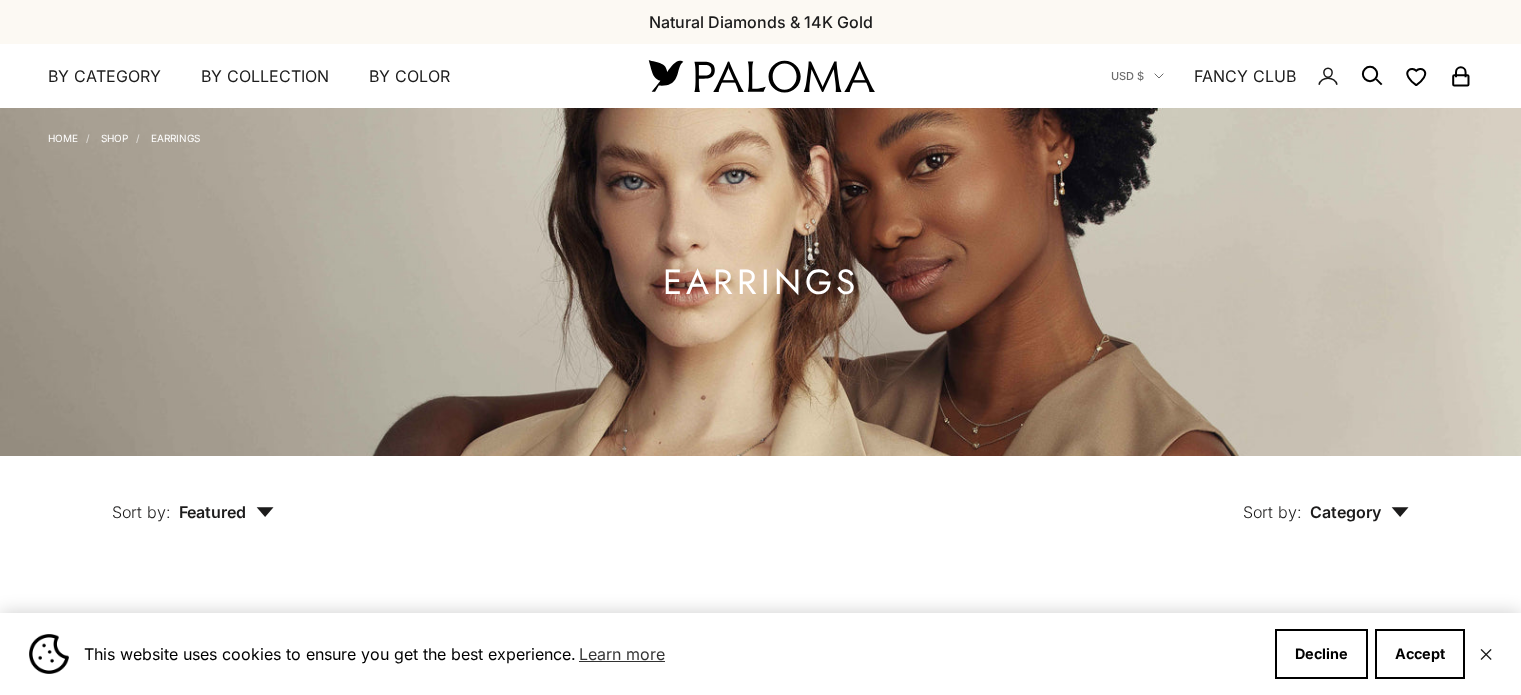 scroll, scrollTop: 0, scrollLeft: 0, axis: both 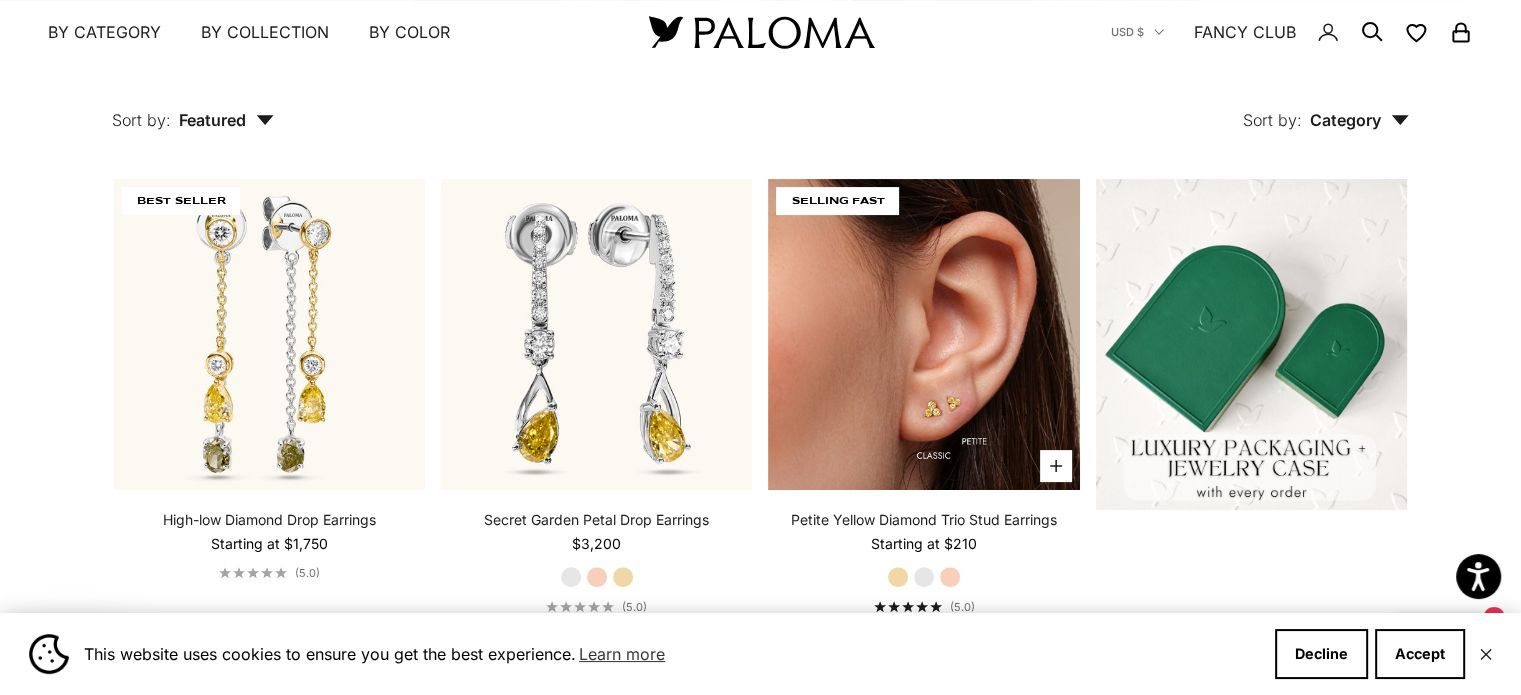 click at bounding box center [923, 334] 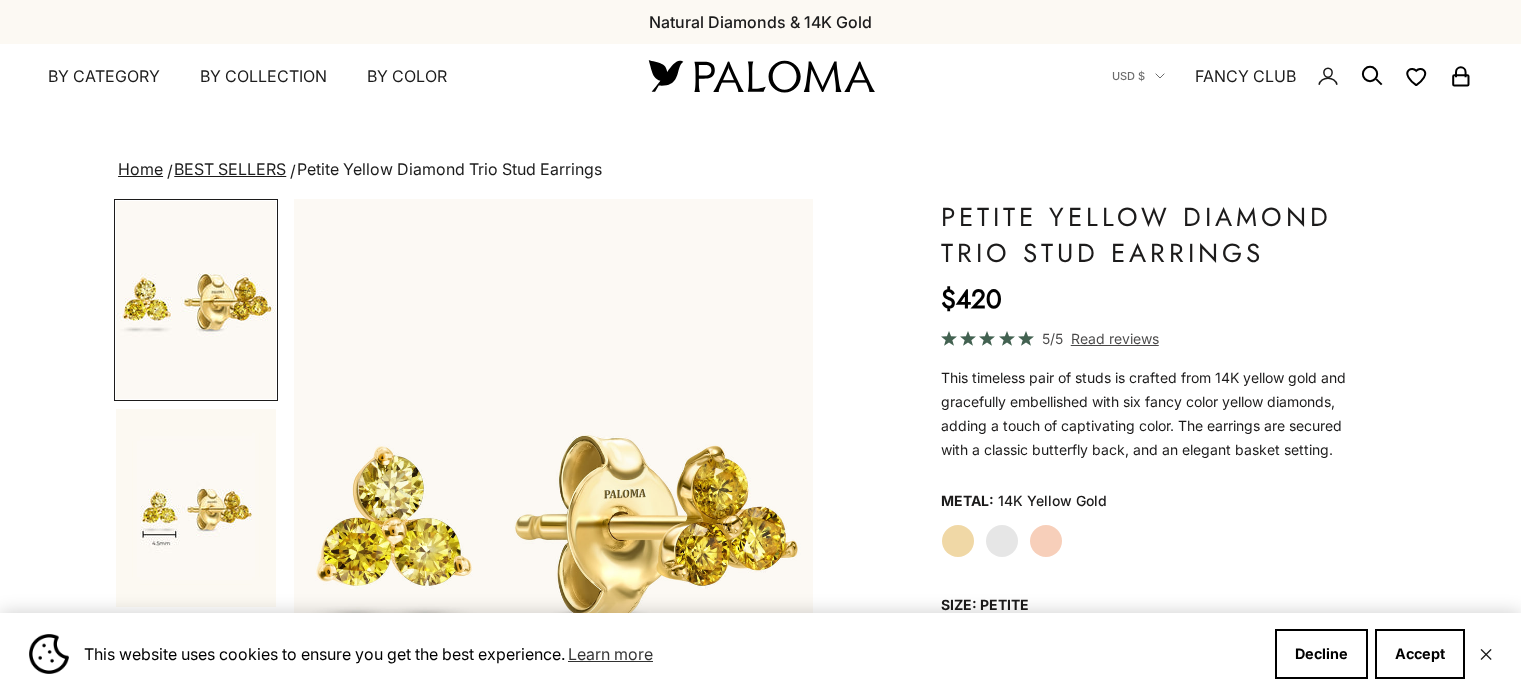 scroll, scrollTop: 0, scrollLeft: 0, axis: both 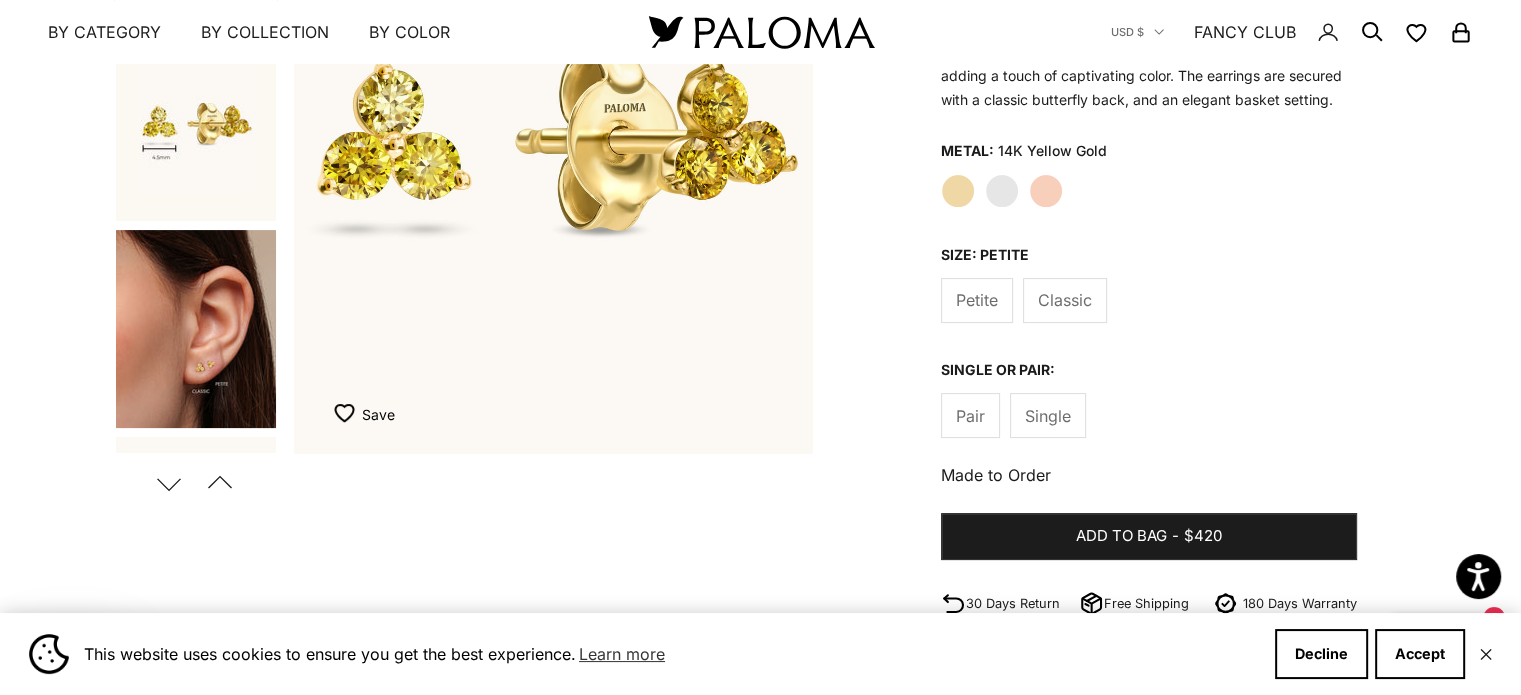 click on "Classic" 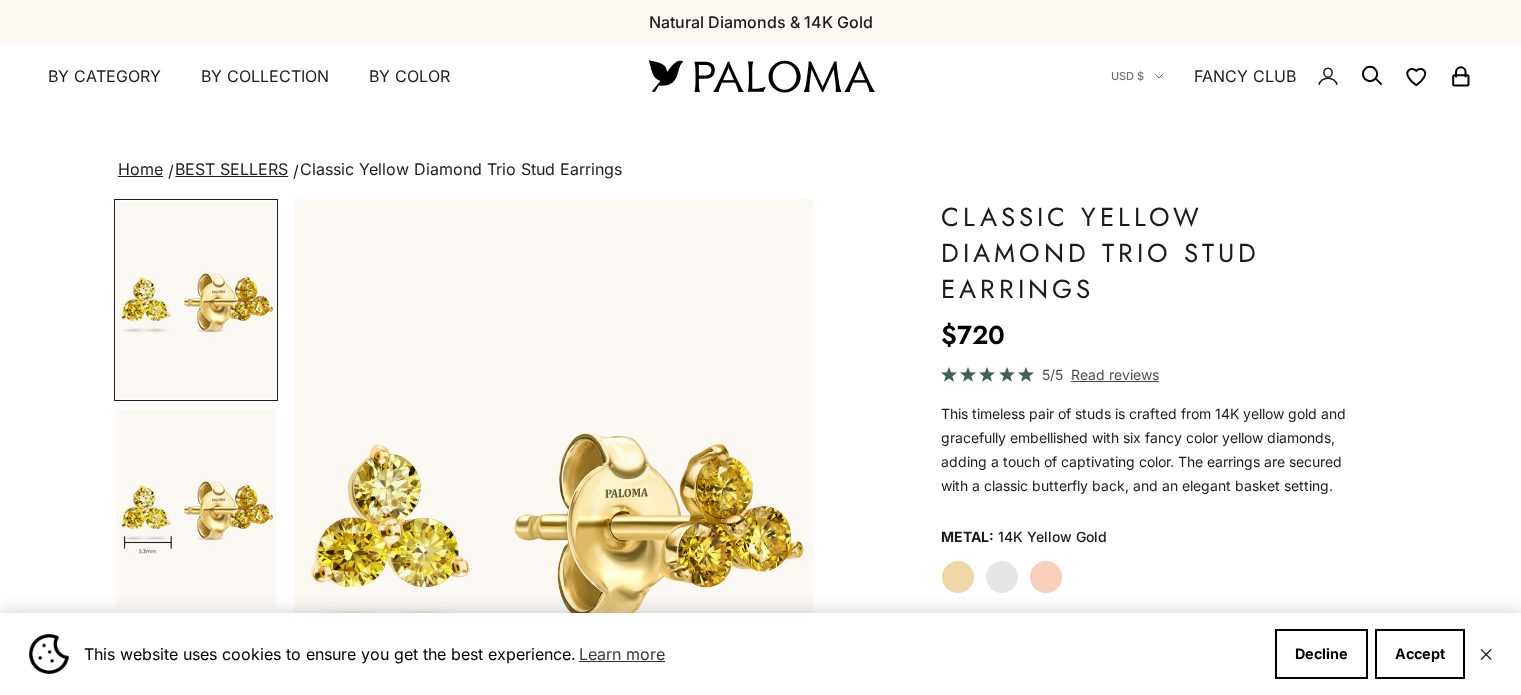 scroll, scrollTop: 0, scrollLeft: 0, axis: both 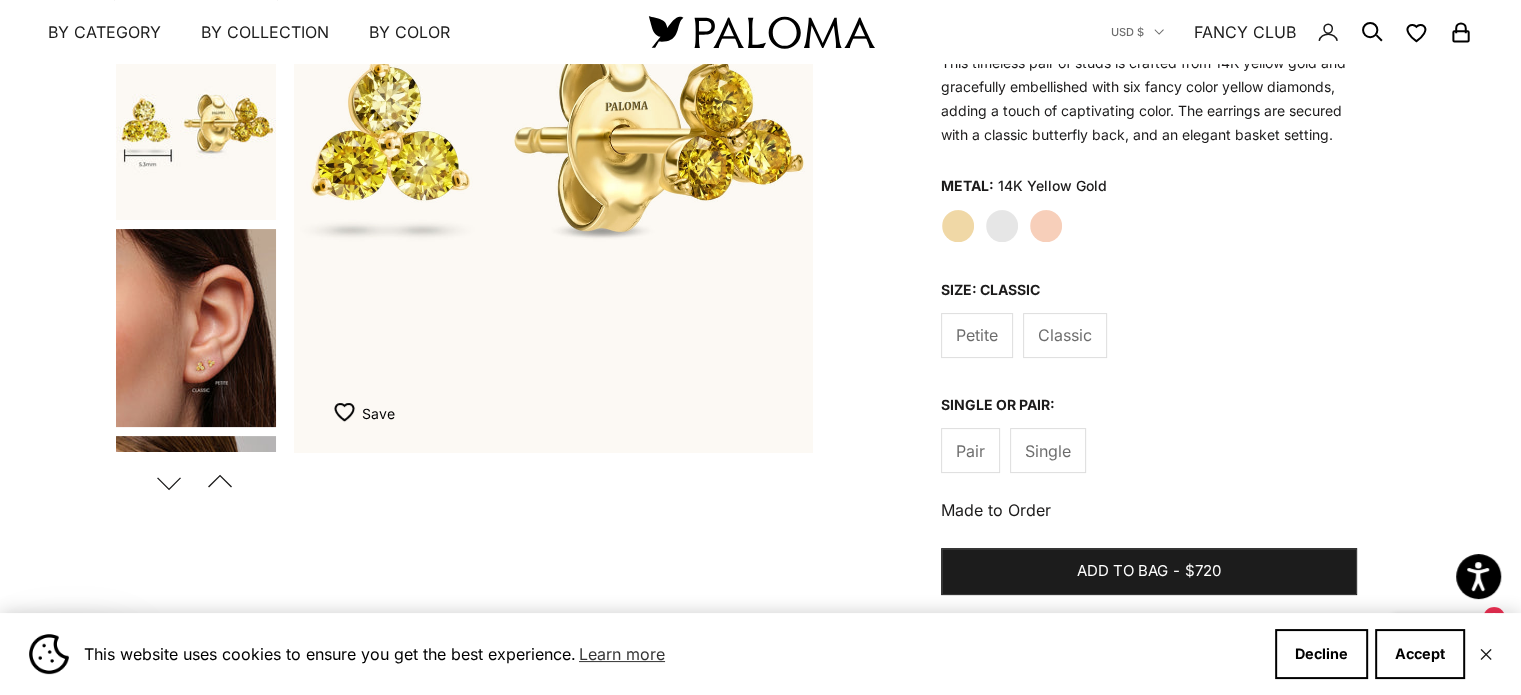 click on "Yellow Gold" 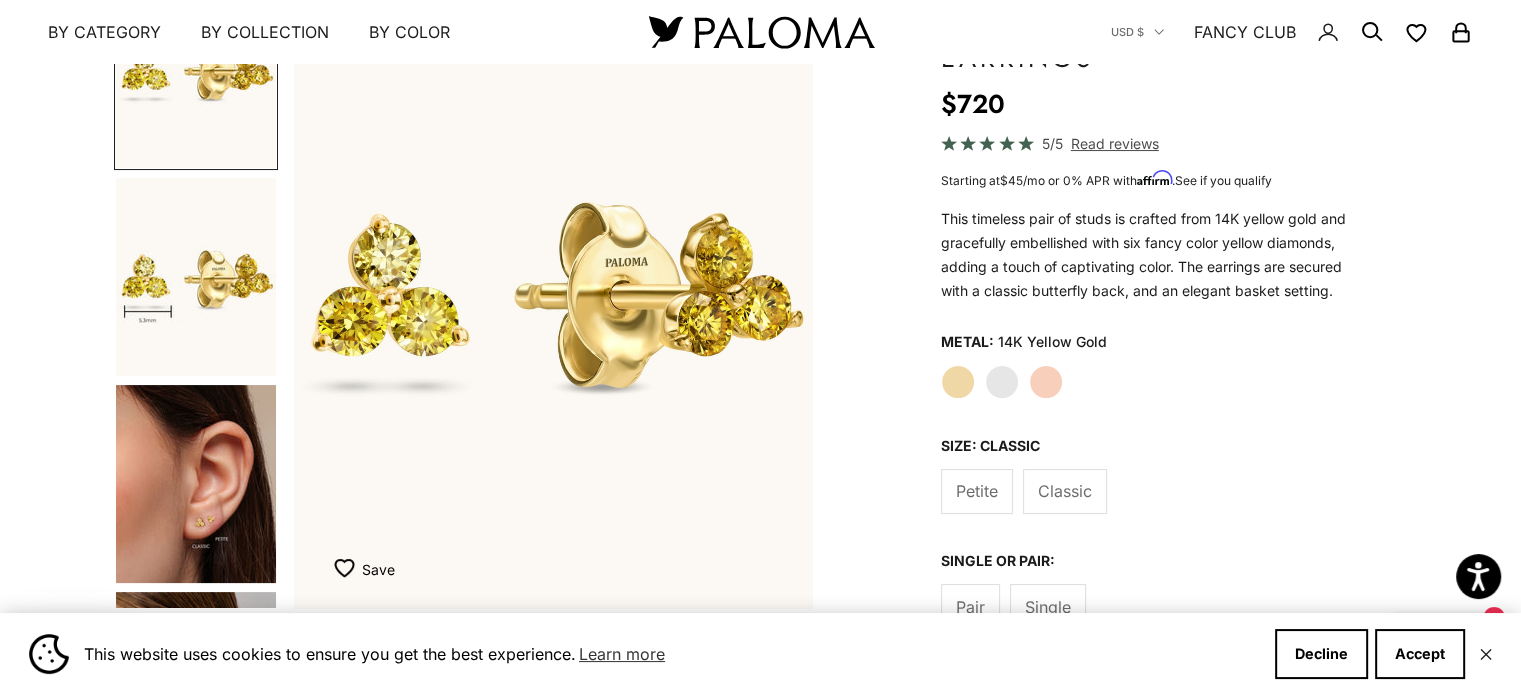 scroll, scrollTop: 228, scrollLeft: 0, axis: vertical 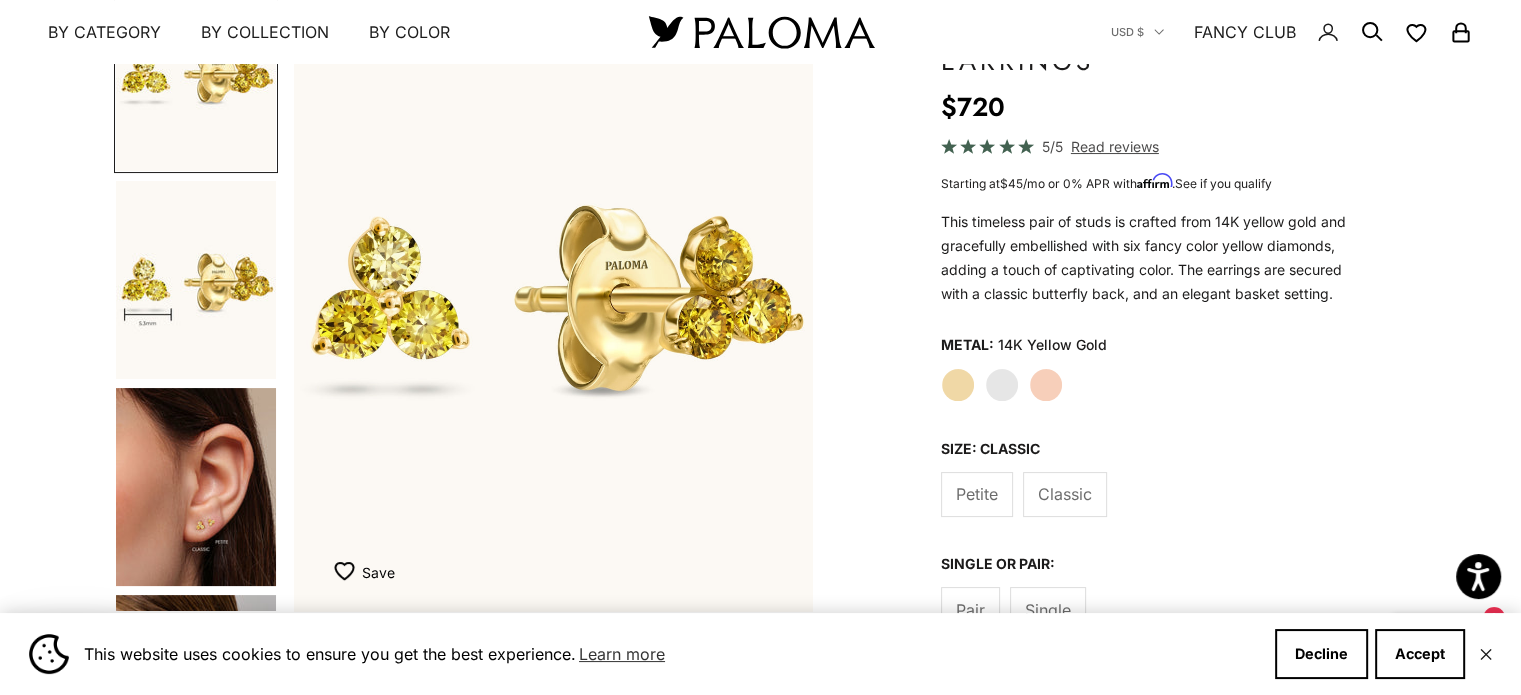 click at bounding box center [196, 487] 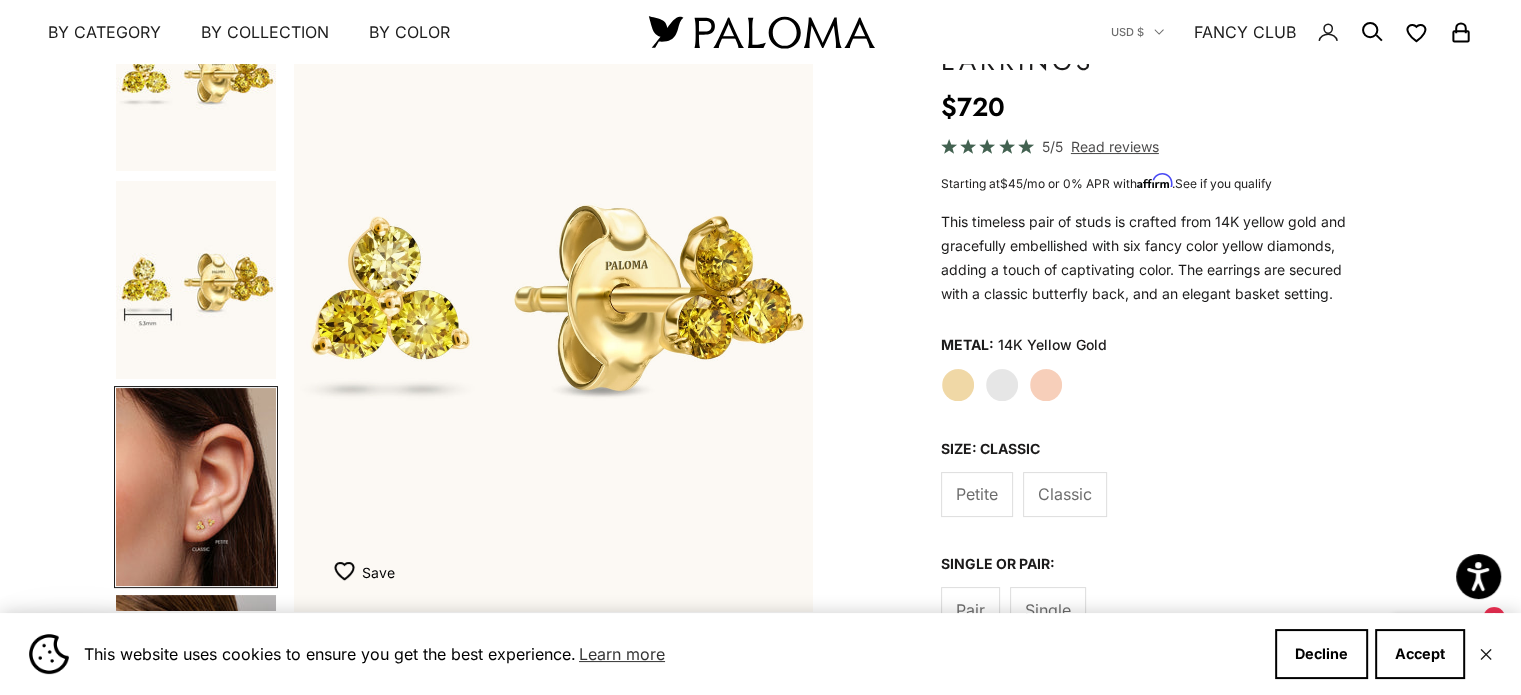 scroll, scrollTop: 0, scrollLeft: 251, axis: horizontal 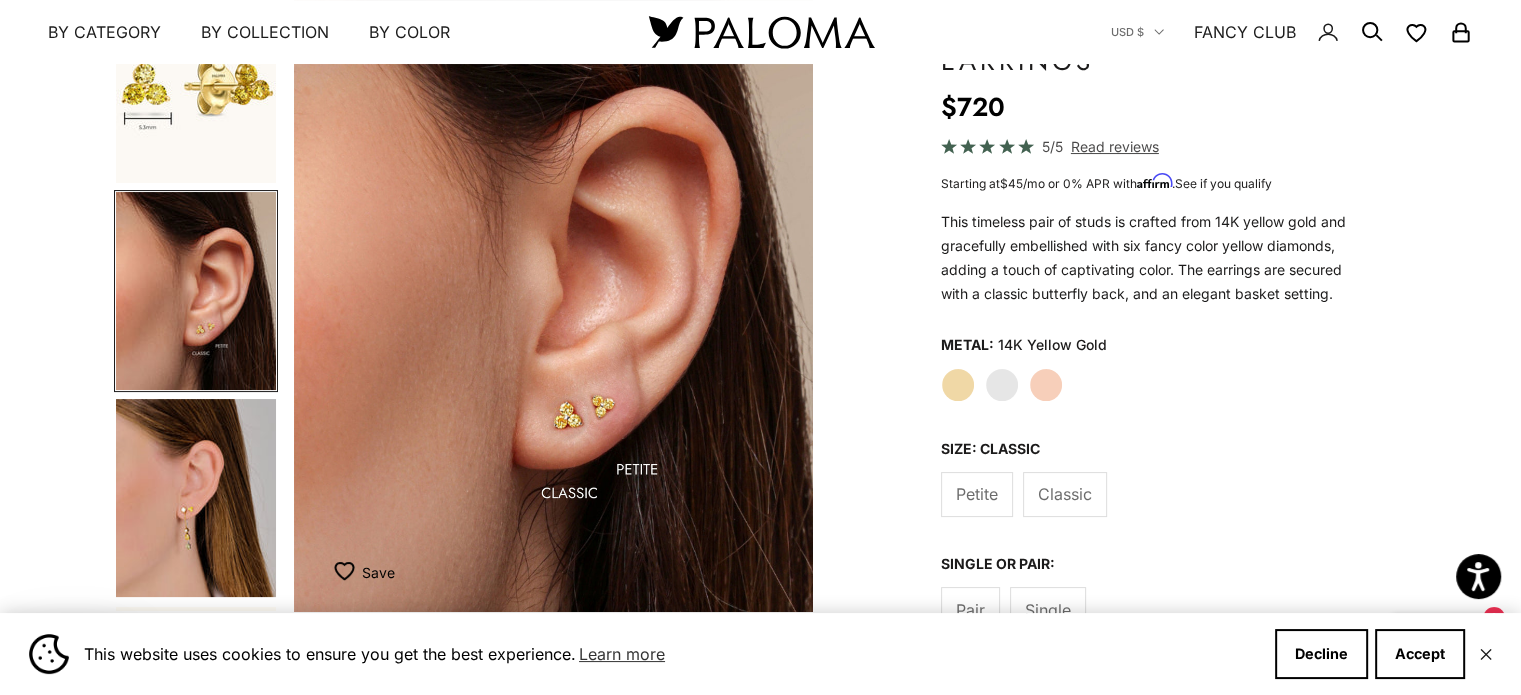click on "Rose Gold" 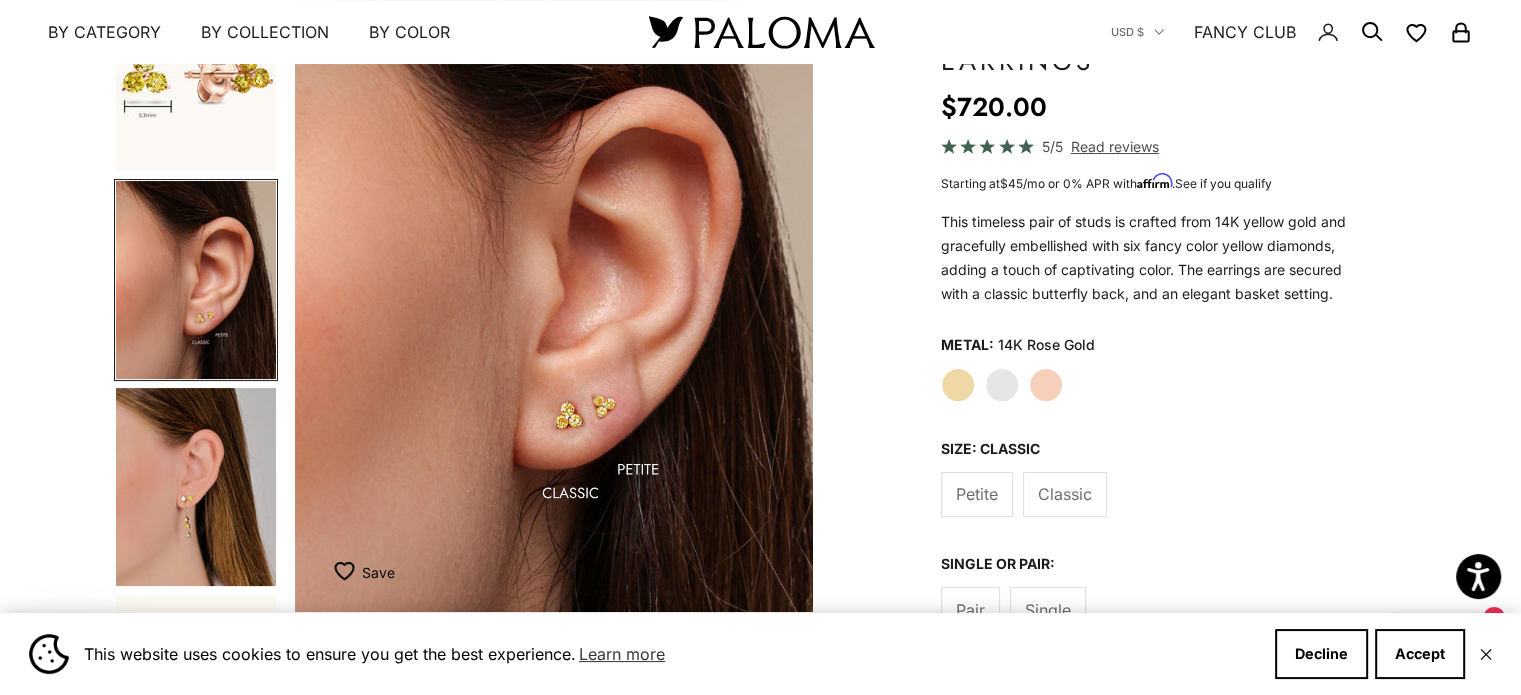drag, startPoint x: 1047, startPoint y: 380, endPoint x: 1000, endPoint y: 385, distance: 47.26521 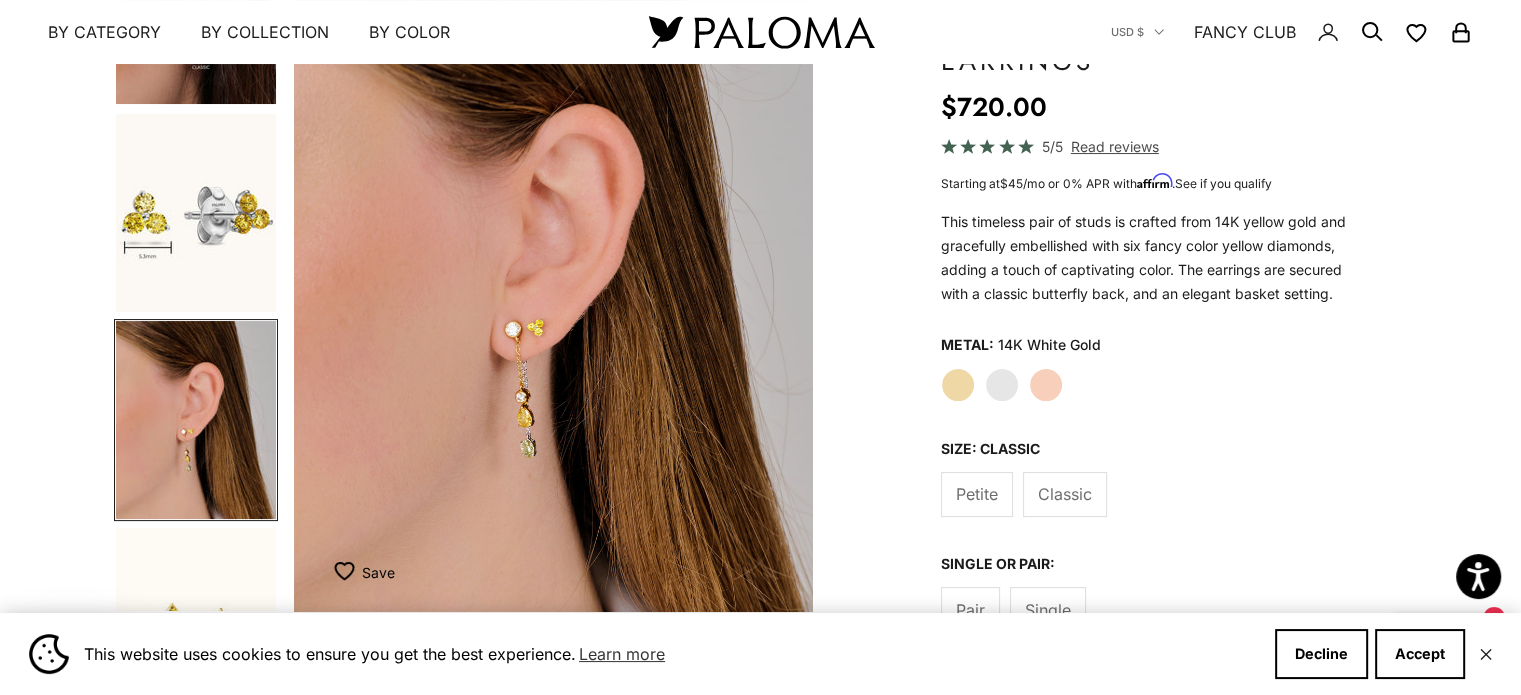 scroll, scrollTop: 196, scrollLeft: 0, axis: vertical 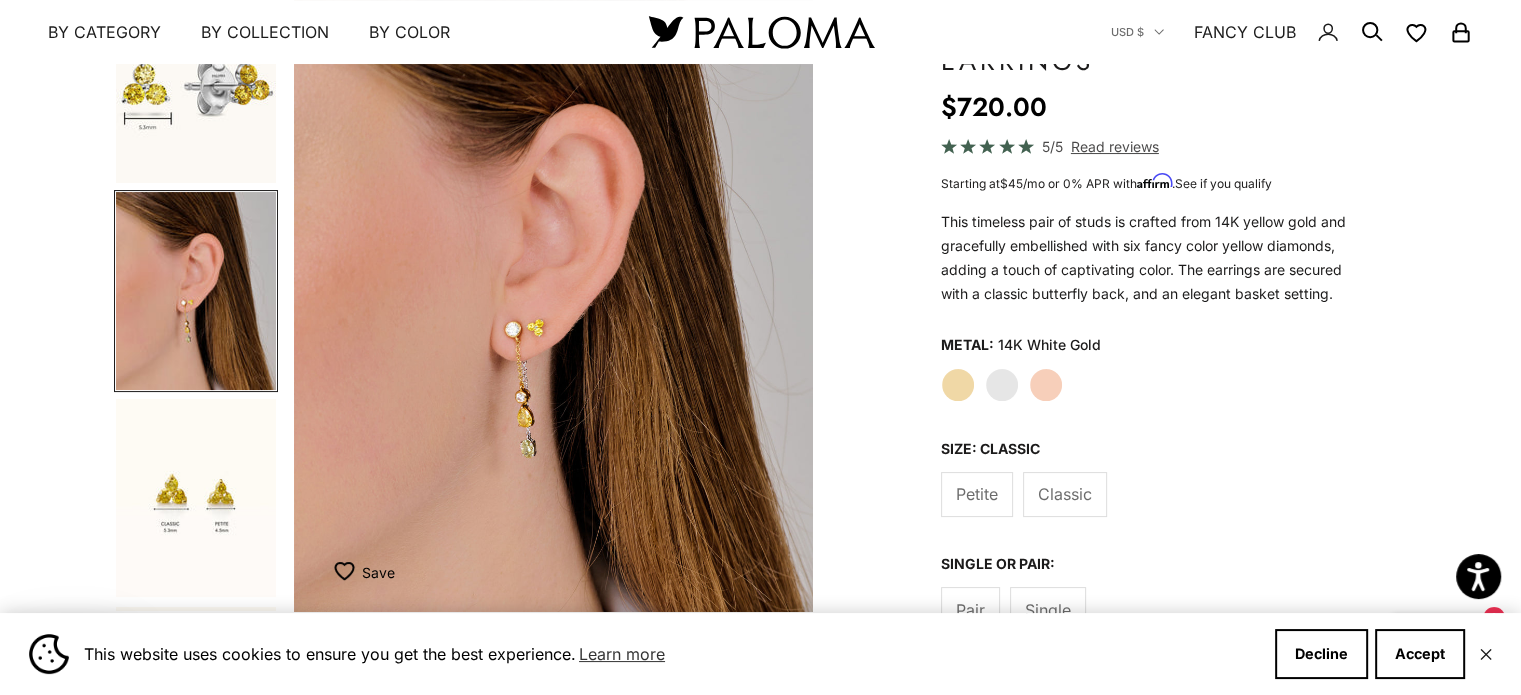 click on "Yellow Gold" 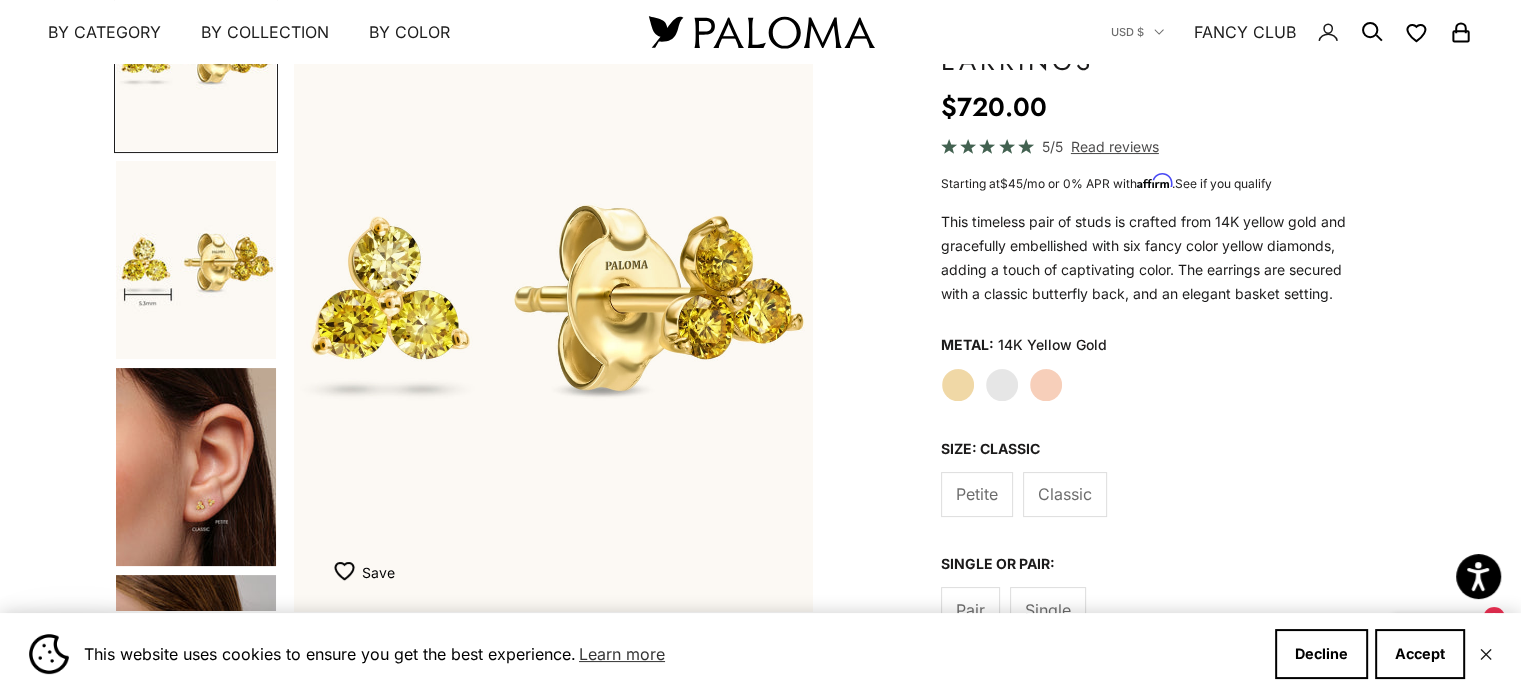 scroll, scrollTop: 0, scrollLeft: 0, axis: both 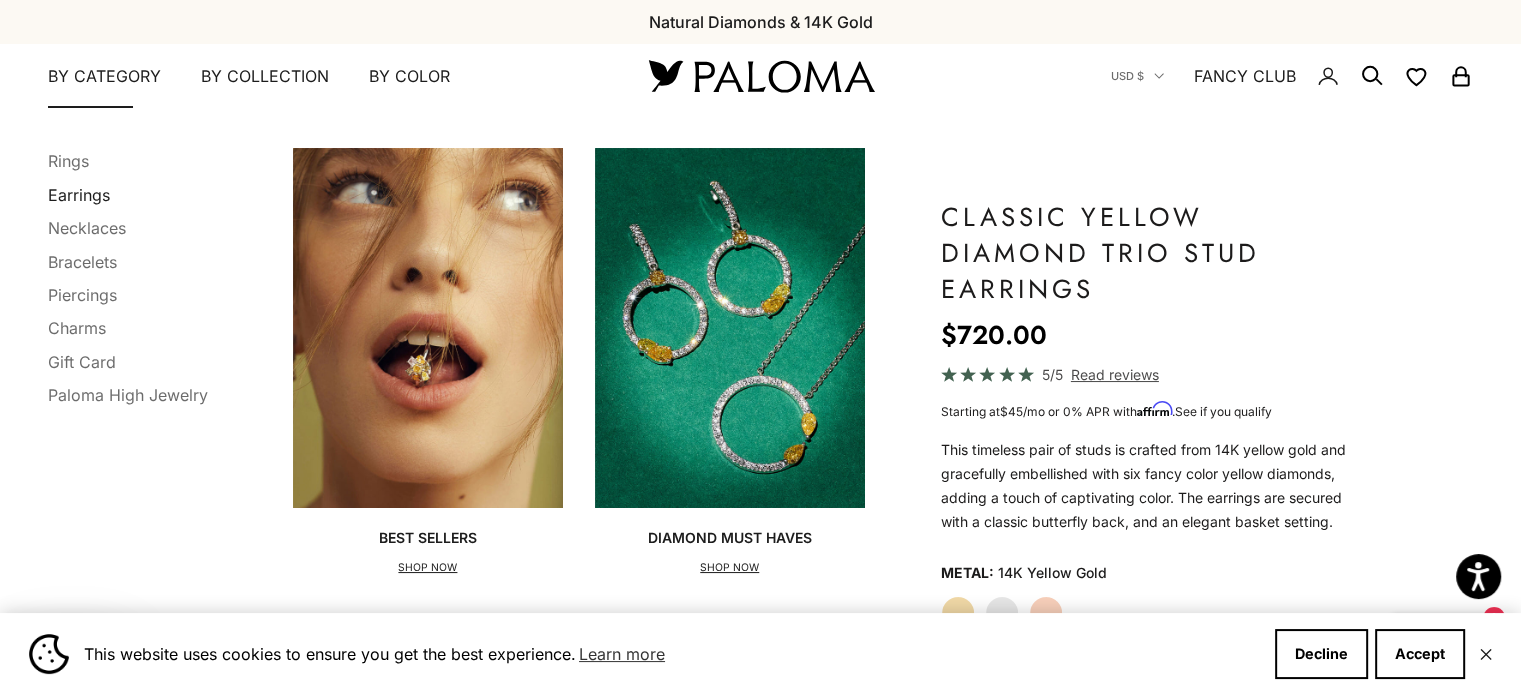 click on "Earrings" at bounding box center (79, 195) 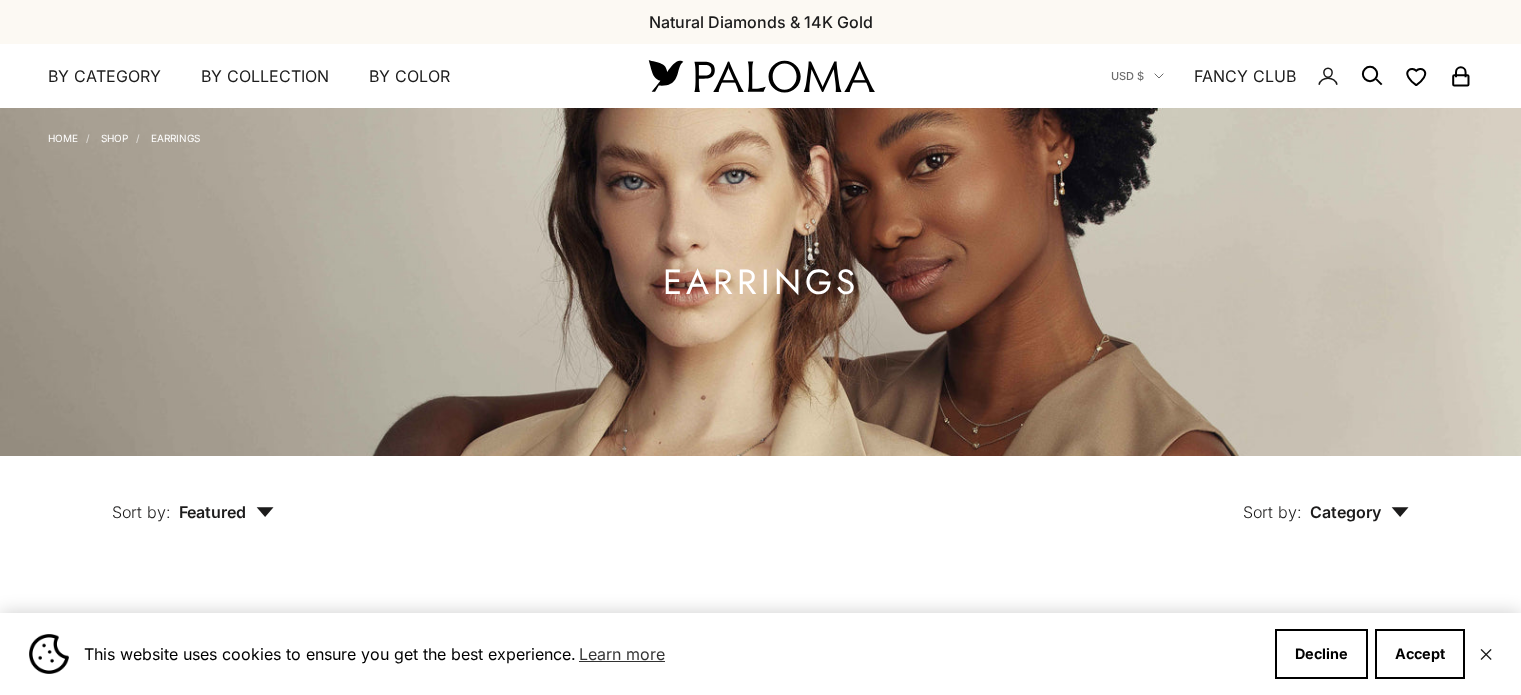 scroll, scrollTop: 0, scrollLeft: 0, axis: both 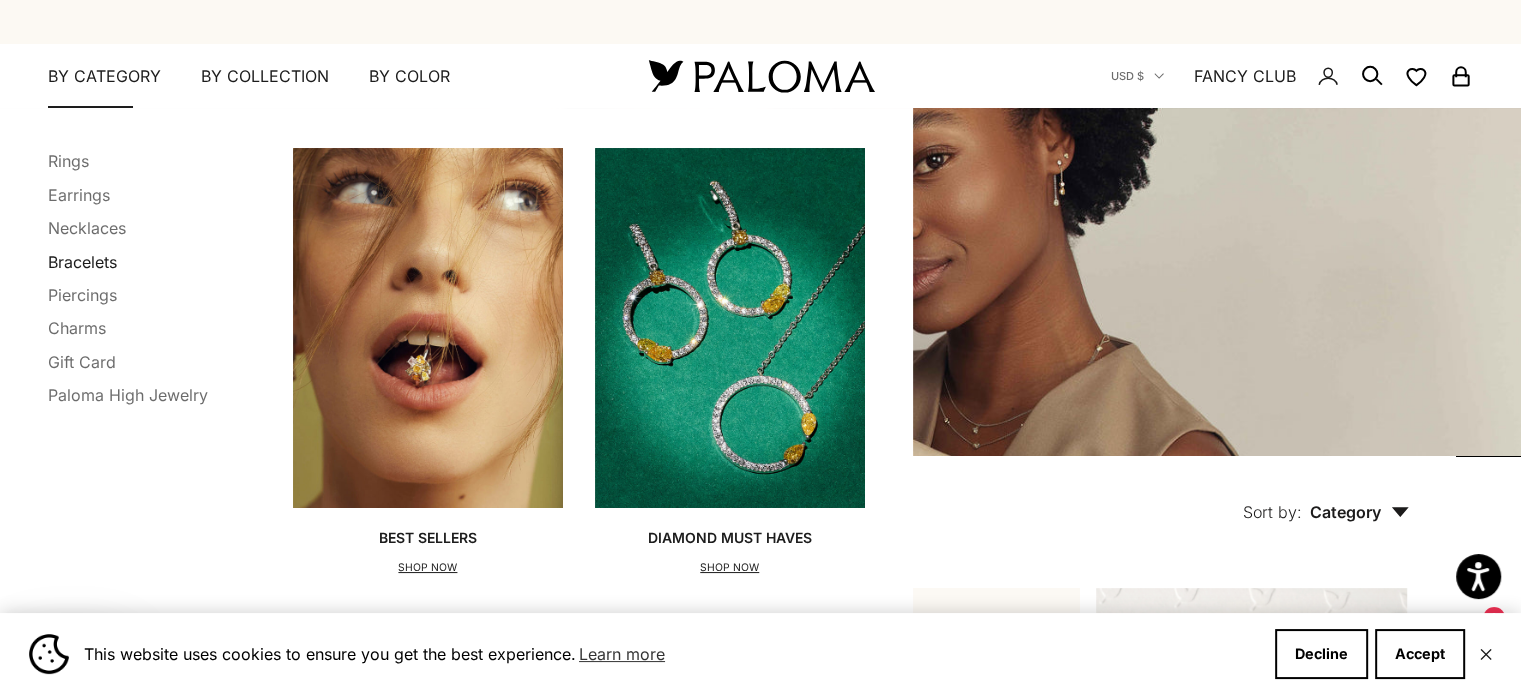 click on "Bracelets" at bounding box center (82, 262) 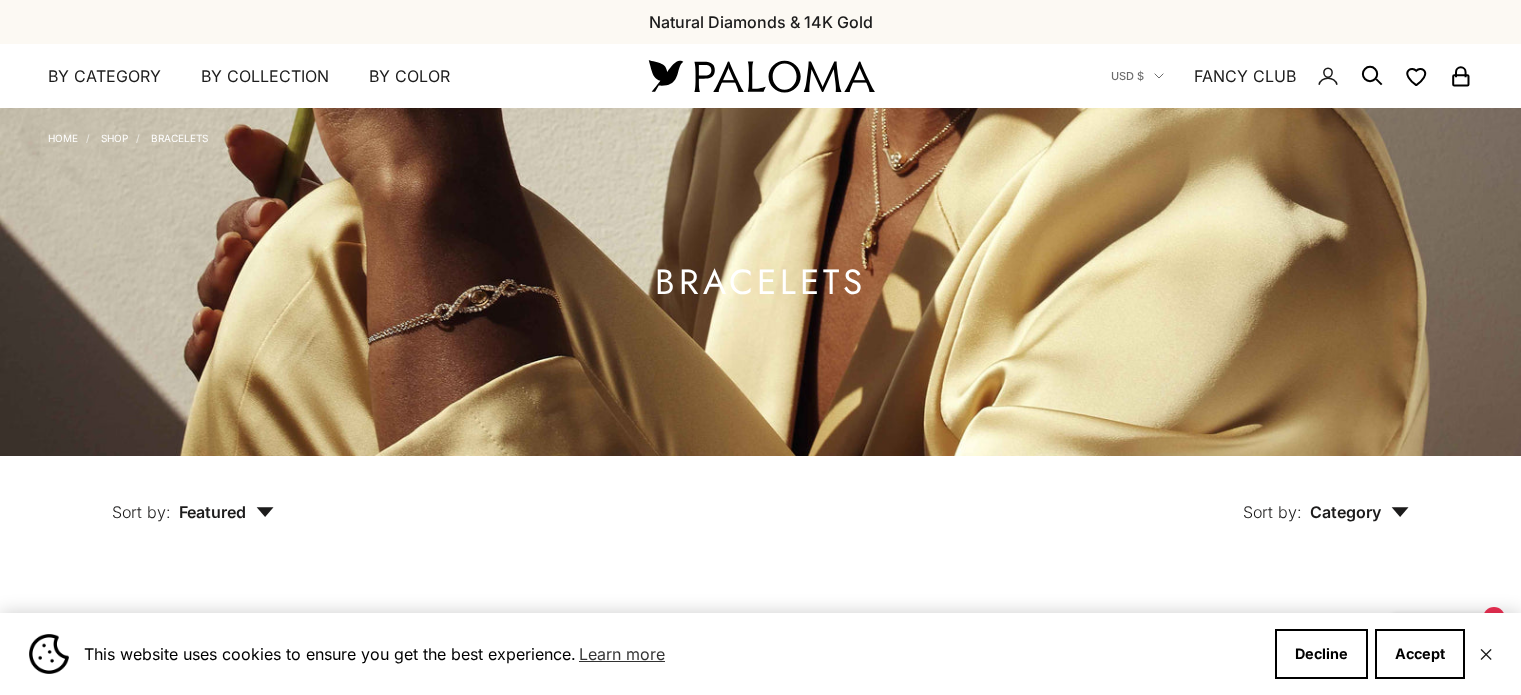 scroll, scrollTop: 0, scrollLeft: 0, axis: both 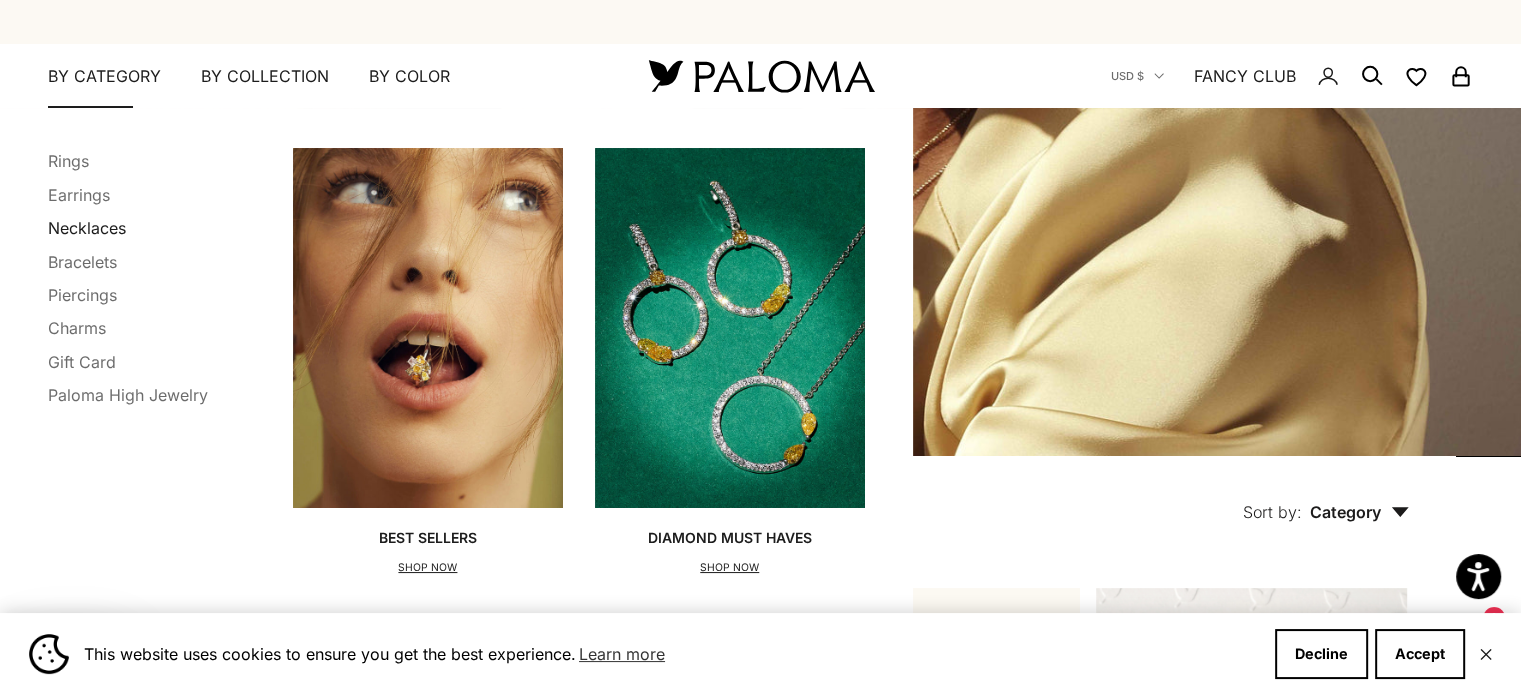 click on "Necklaces" at bounding box center (87, 228) 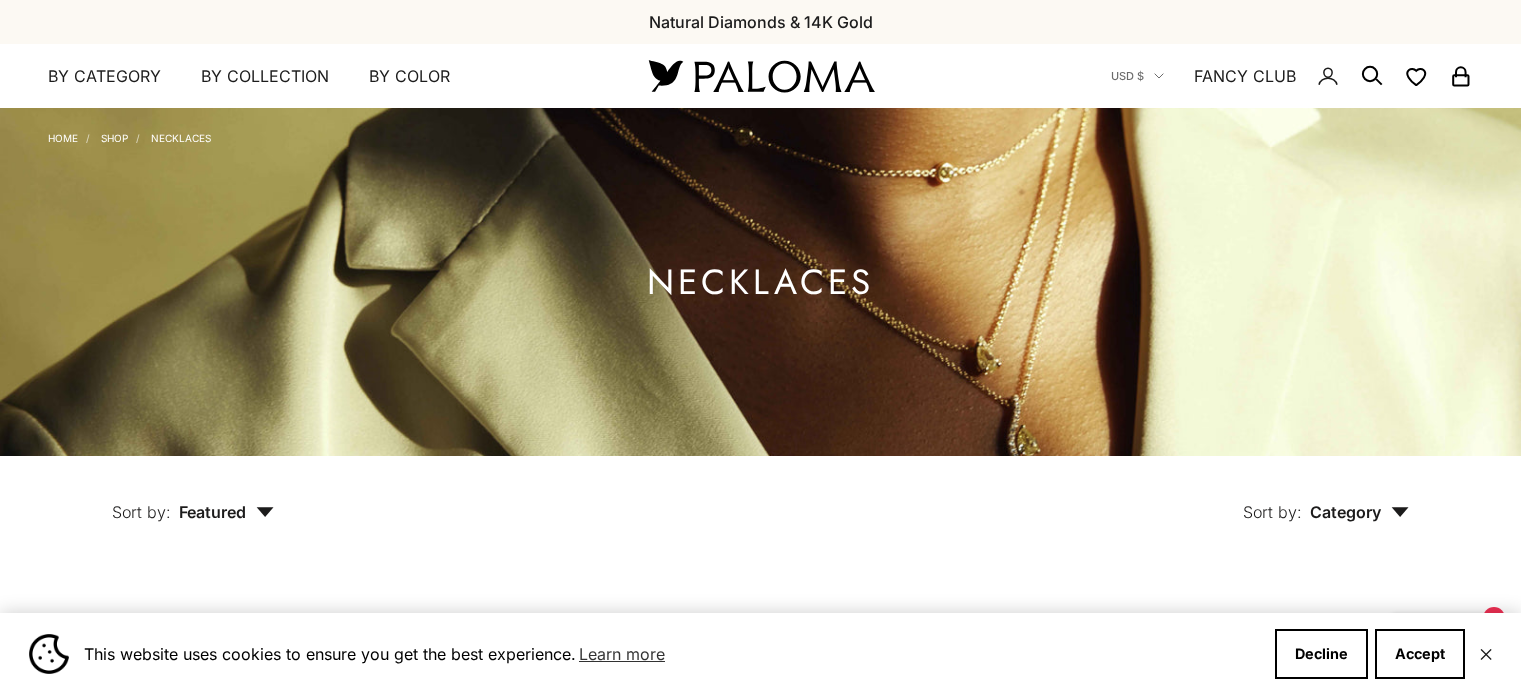 scroll, scrollTop: 0, scrollLeft: 0, axis: both 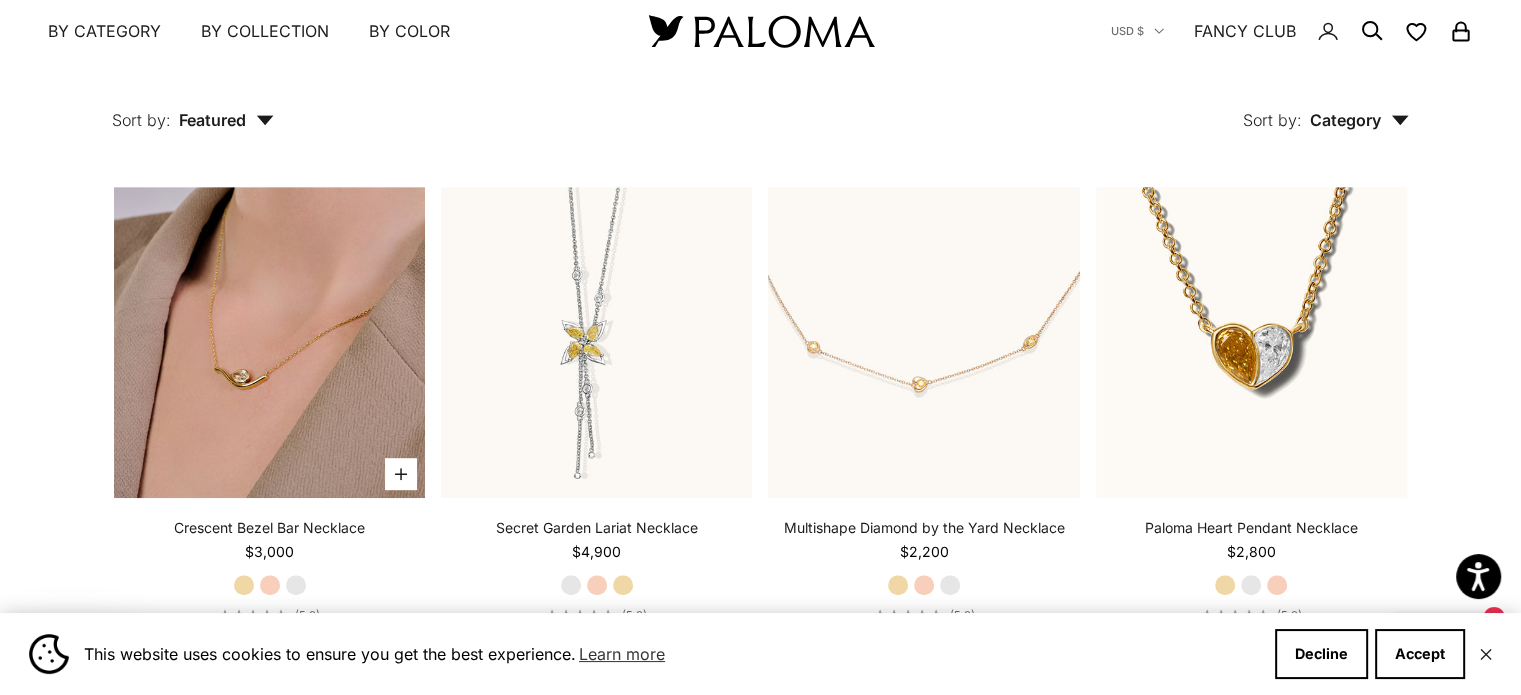 click at bounding box center [269, 342] 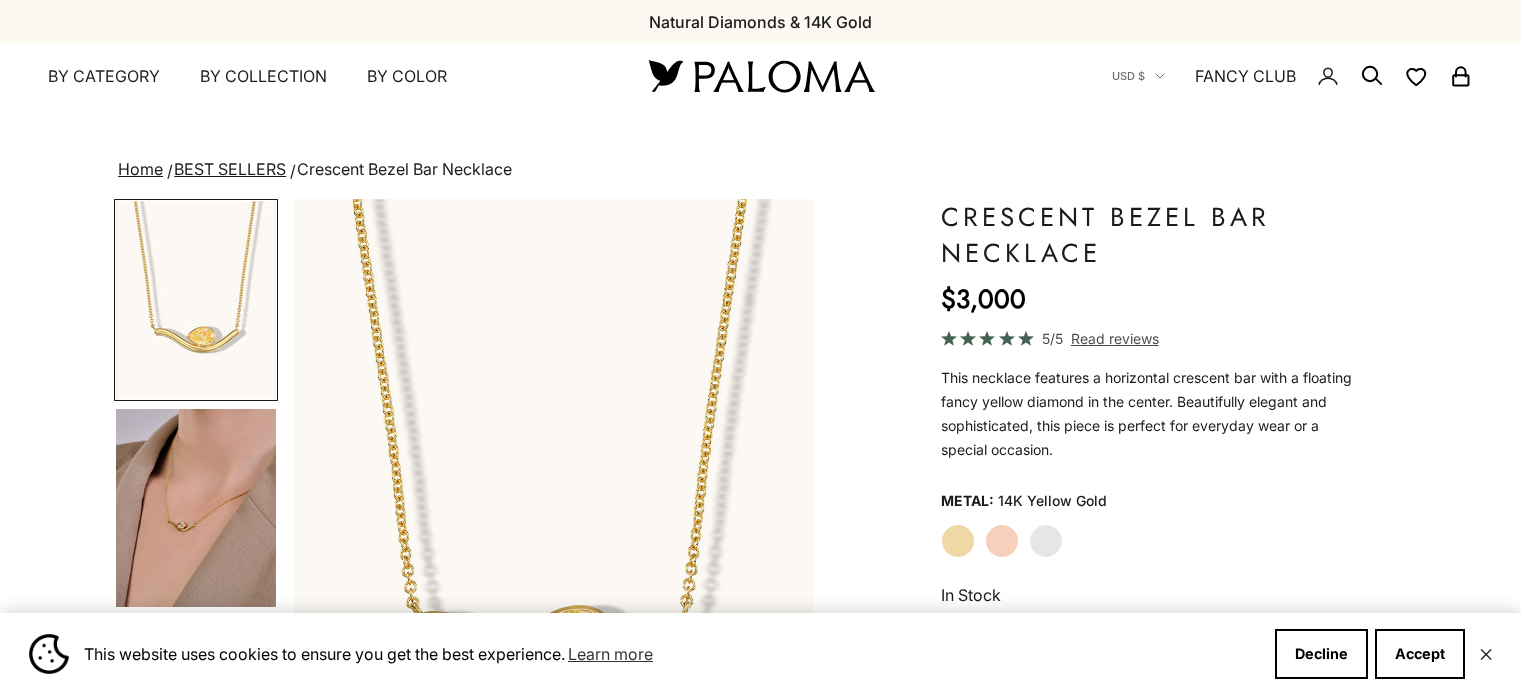 scroll, scrollTop: 0, scrollLeft: 0, axis: both 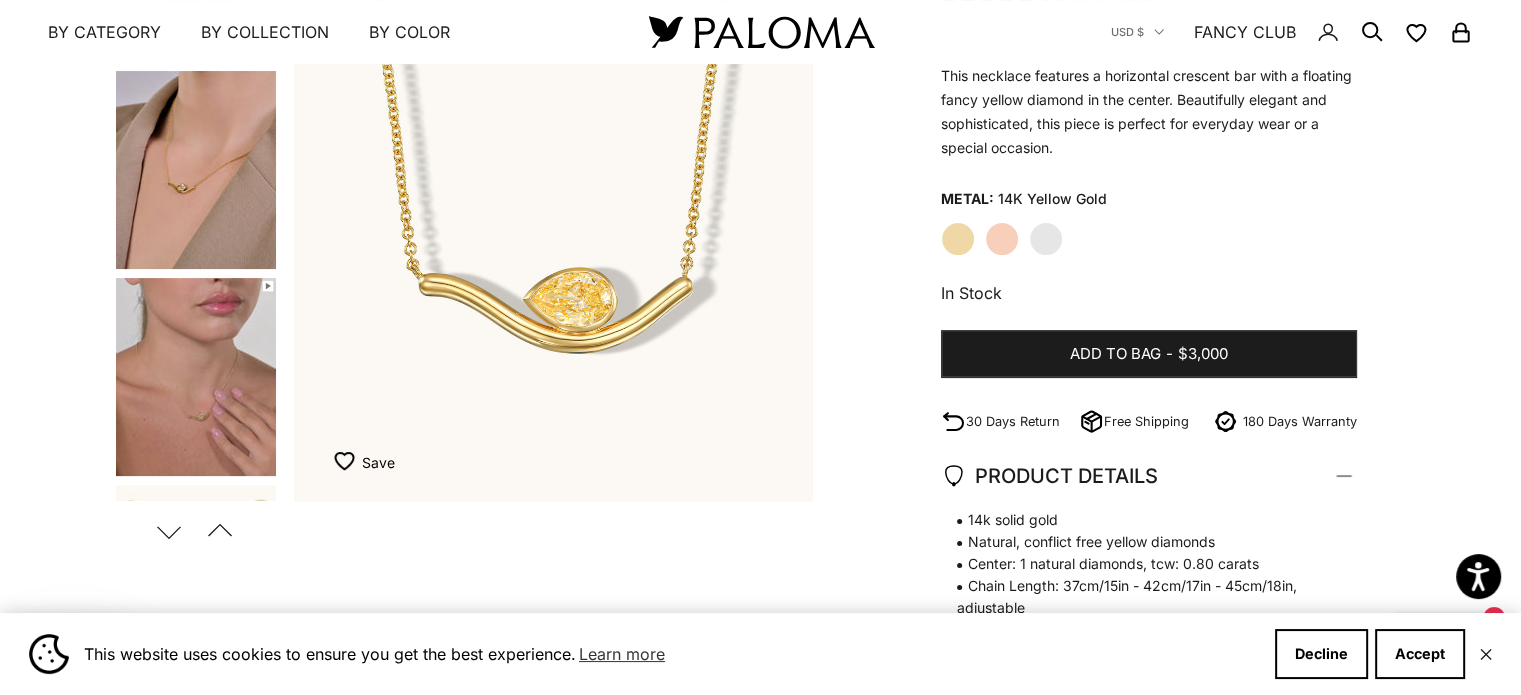 click at bounding box center [196, 377] 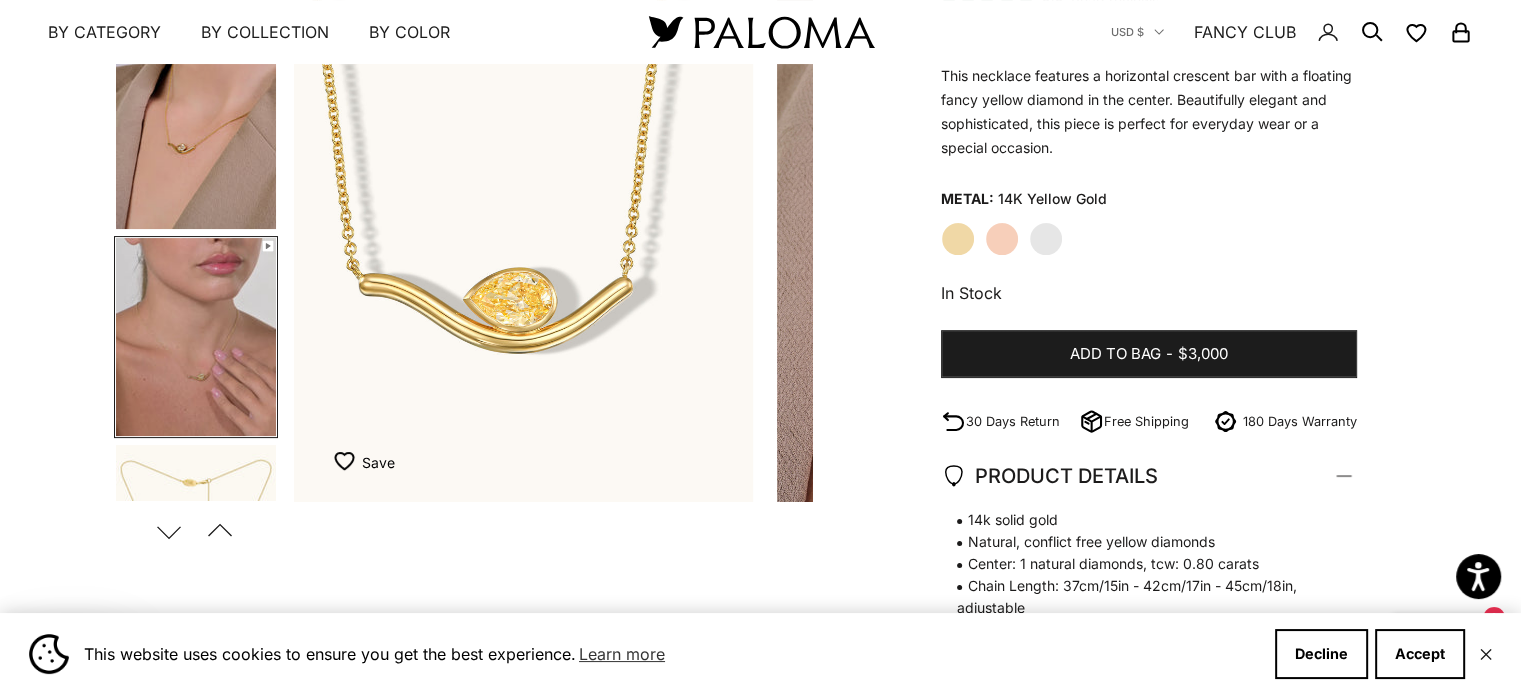 scroll, scrollTop: 0, scrollLeft: 251, axis: horizontal 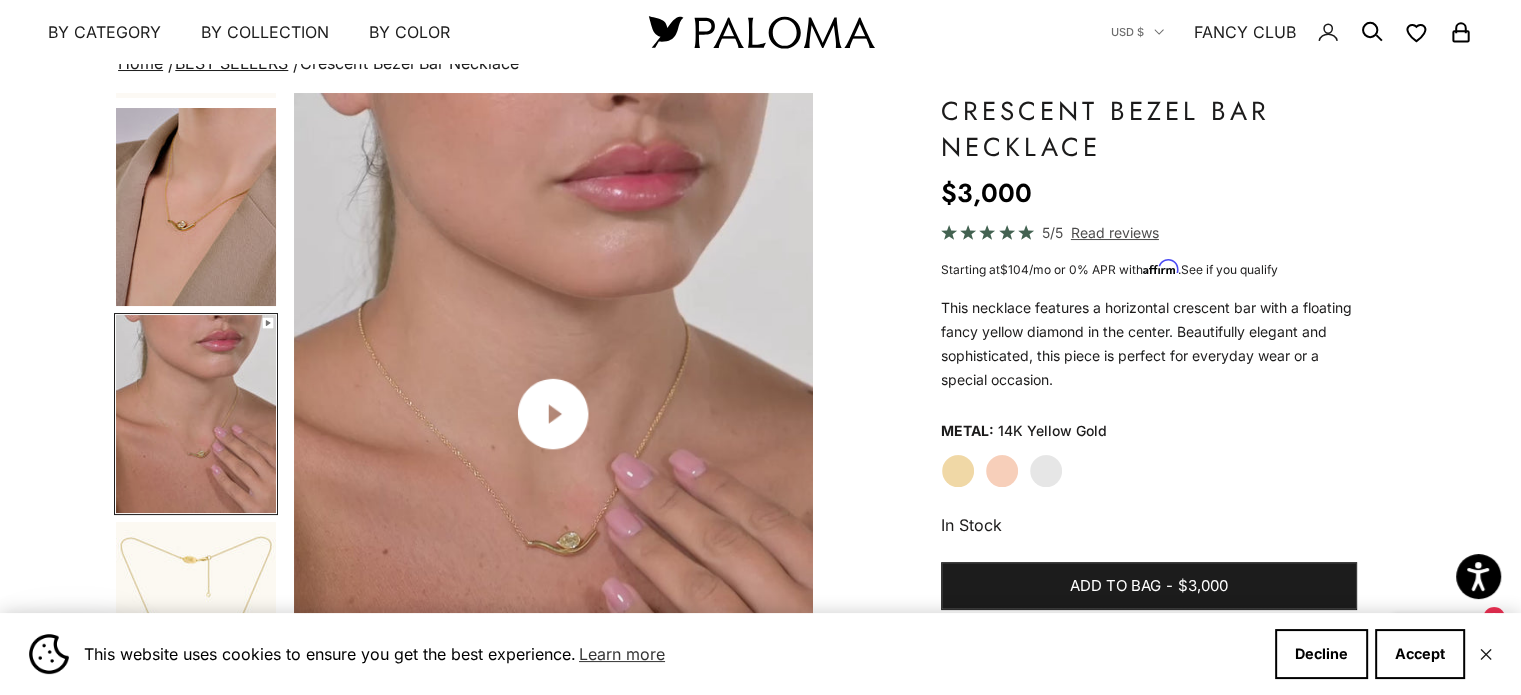 click 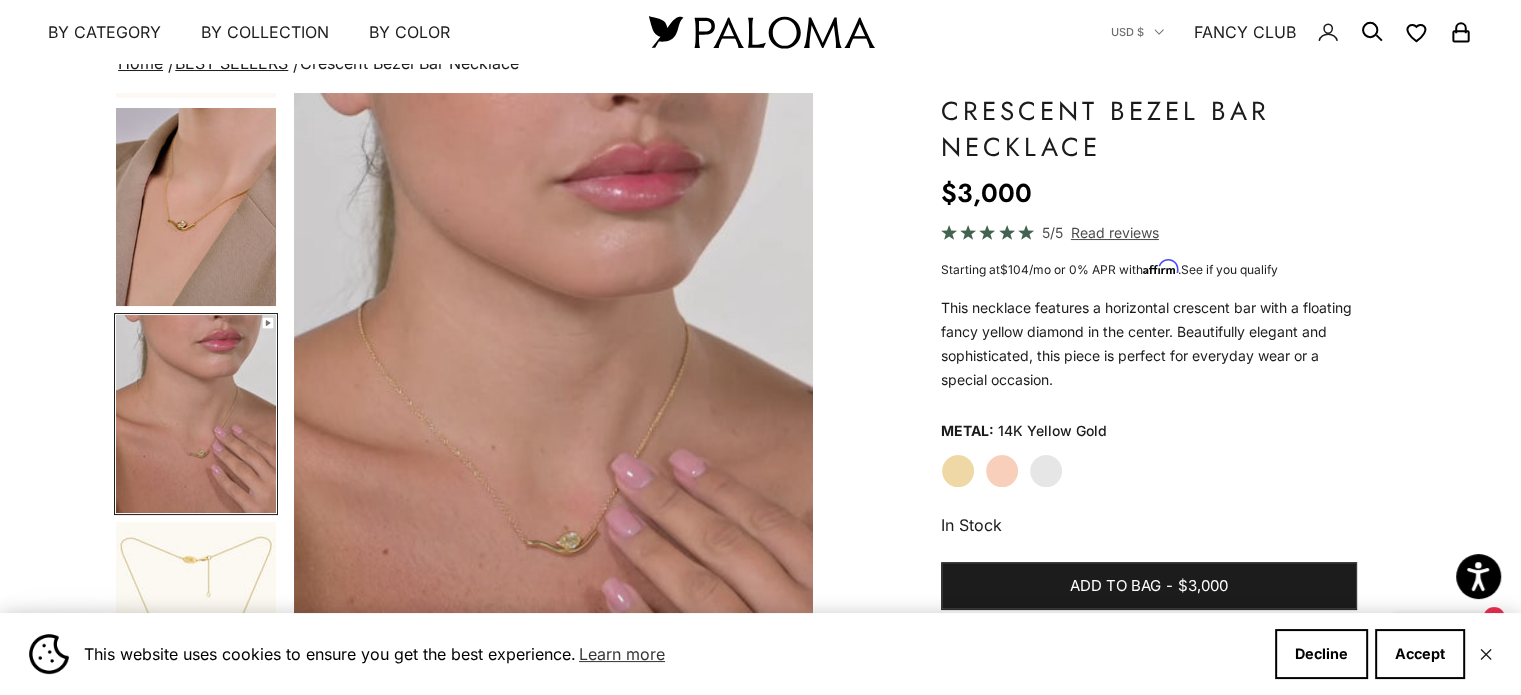 click on "Rose Gold" 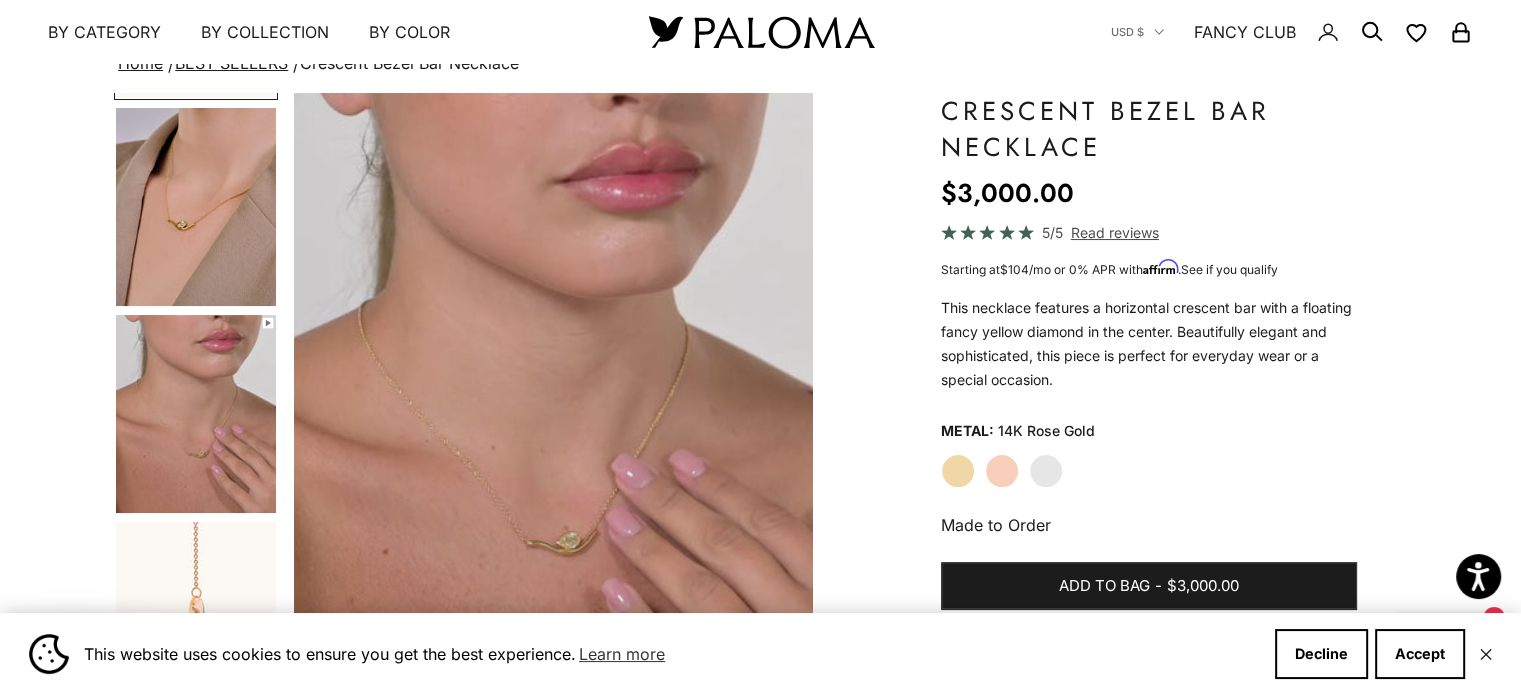 scroll, scrollTop: 0, scrollLeft: 0, axis: both 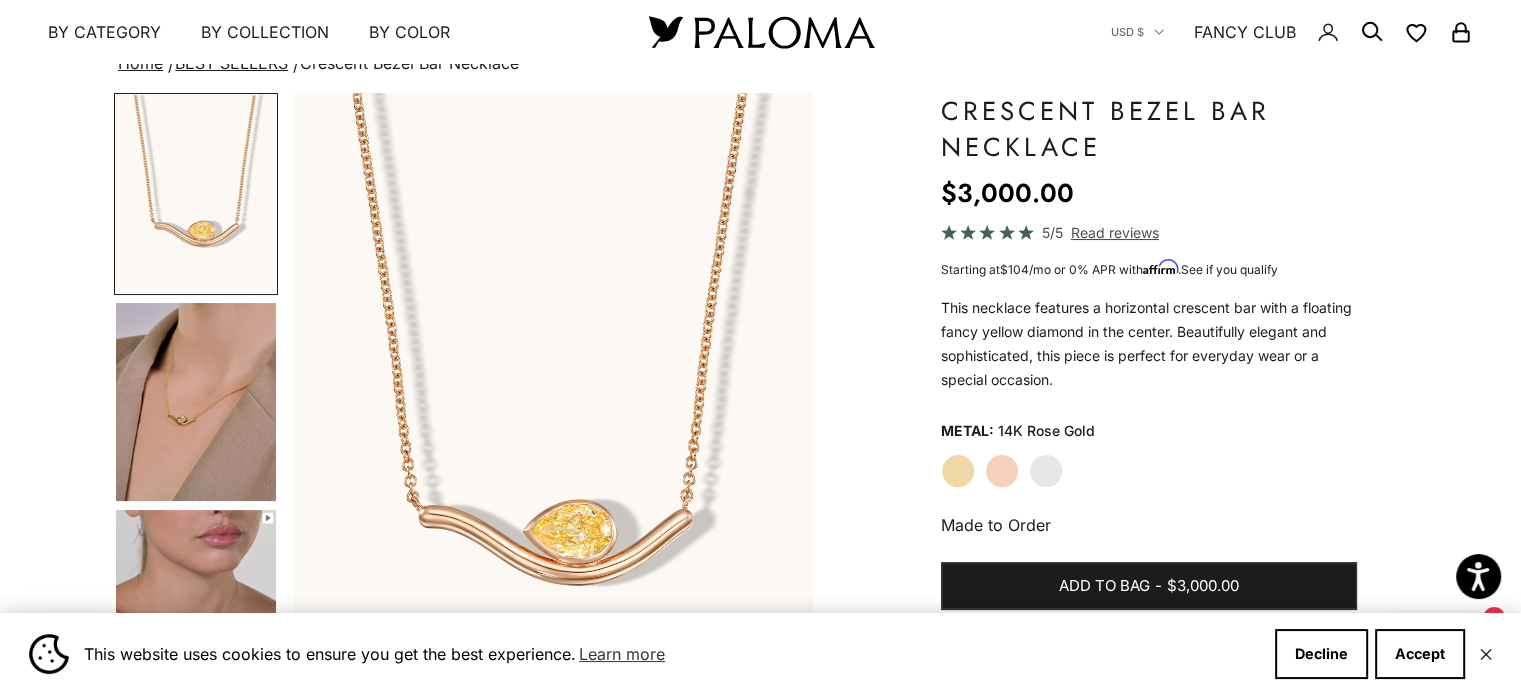 click on "White Gold" 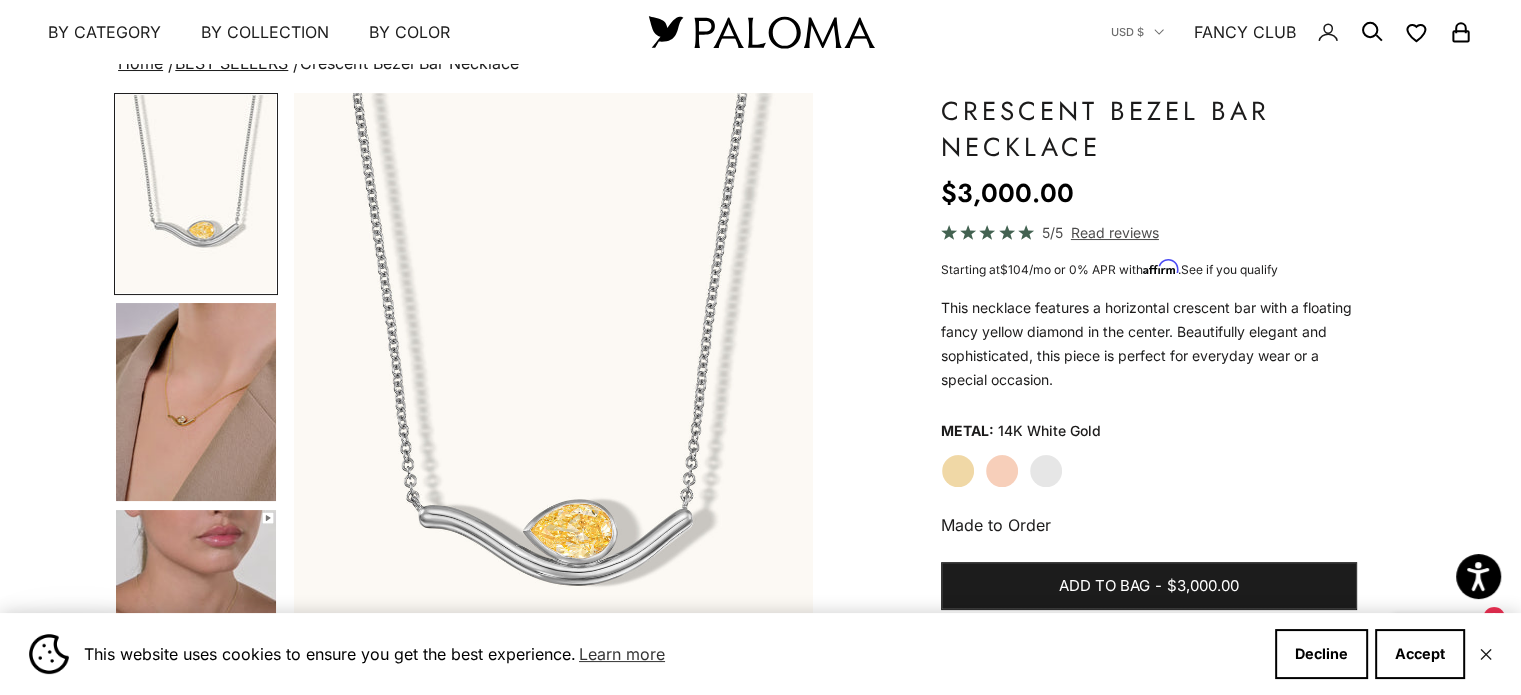 click on "Rose Gold" 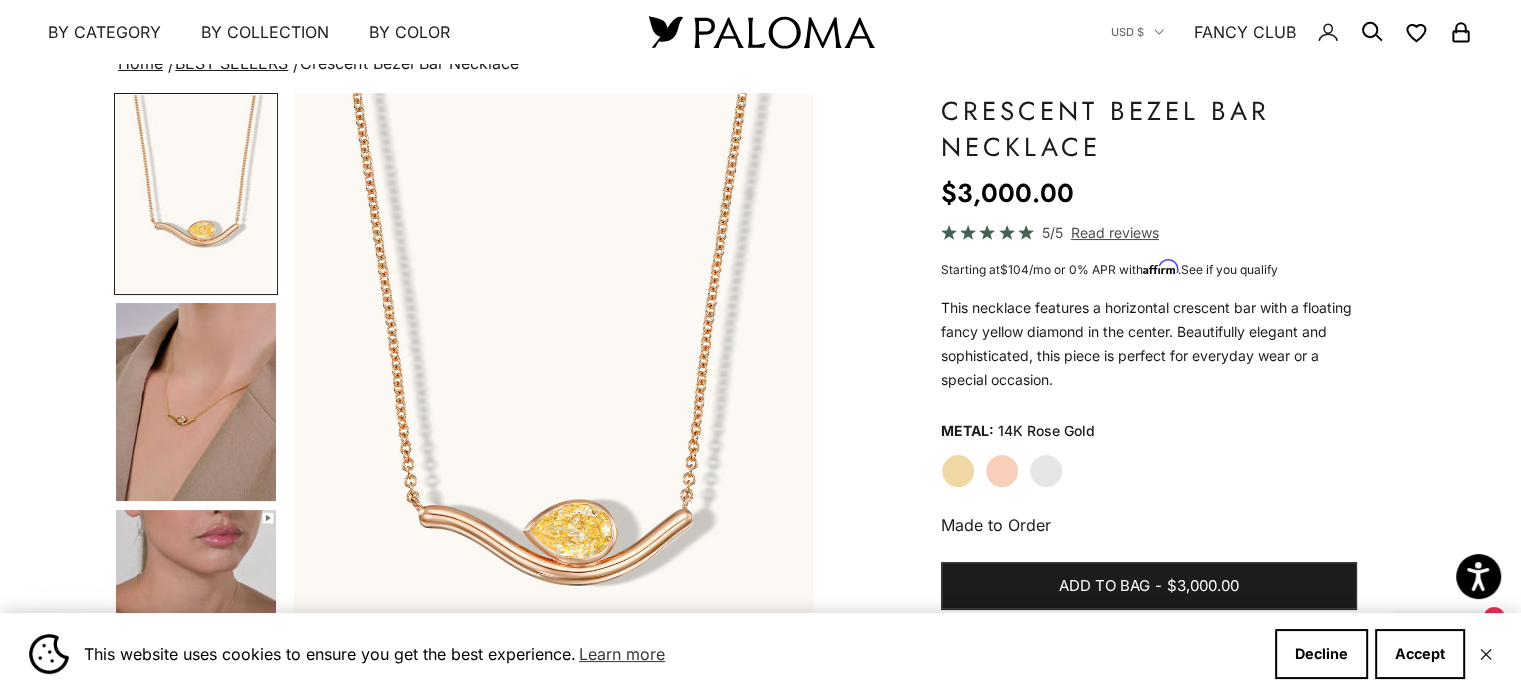 click on "Yellow Gold" 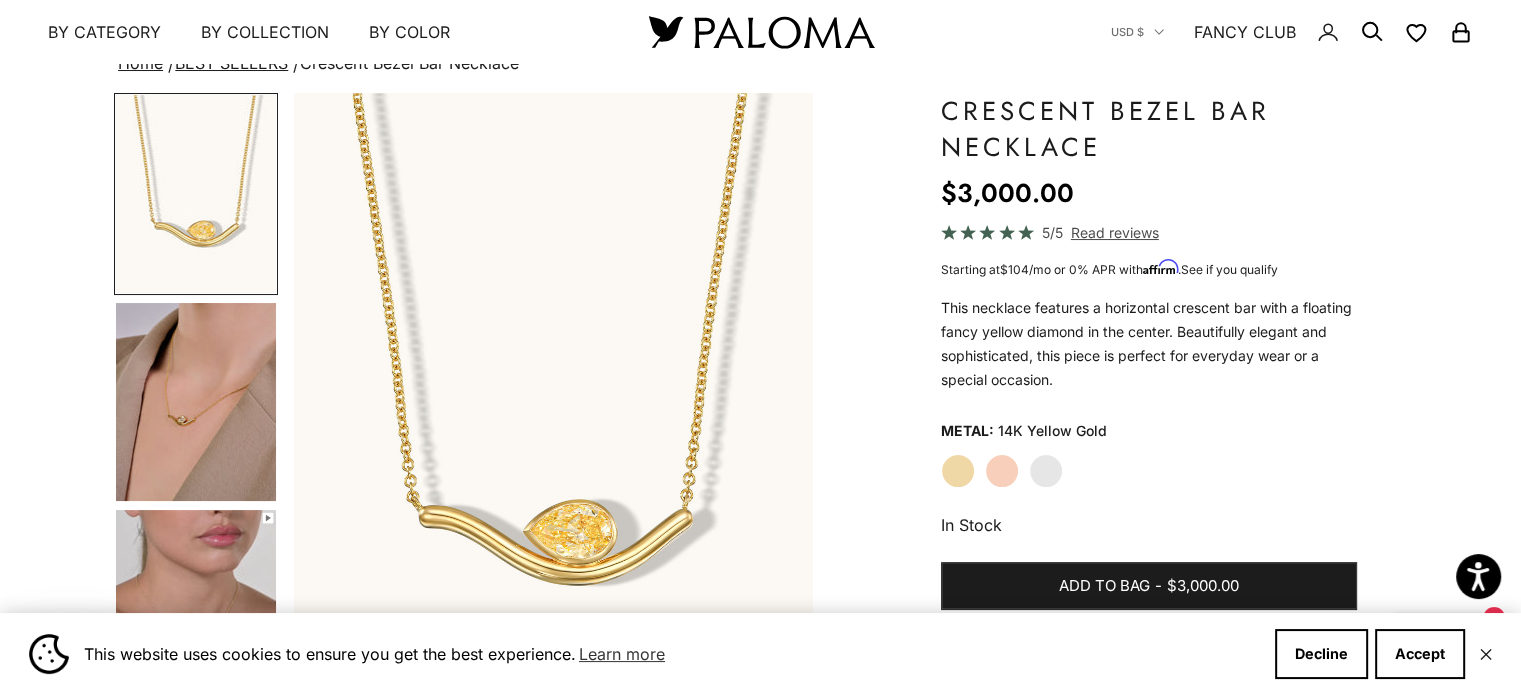 click at bounding box center [196, 402] 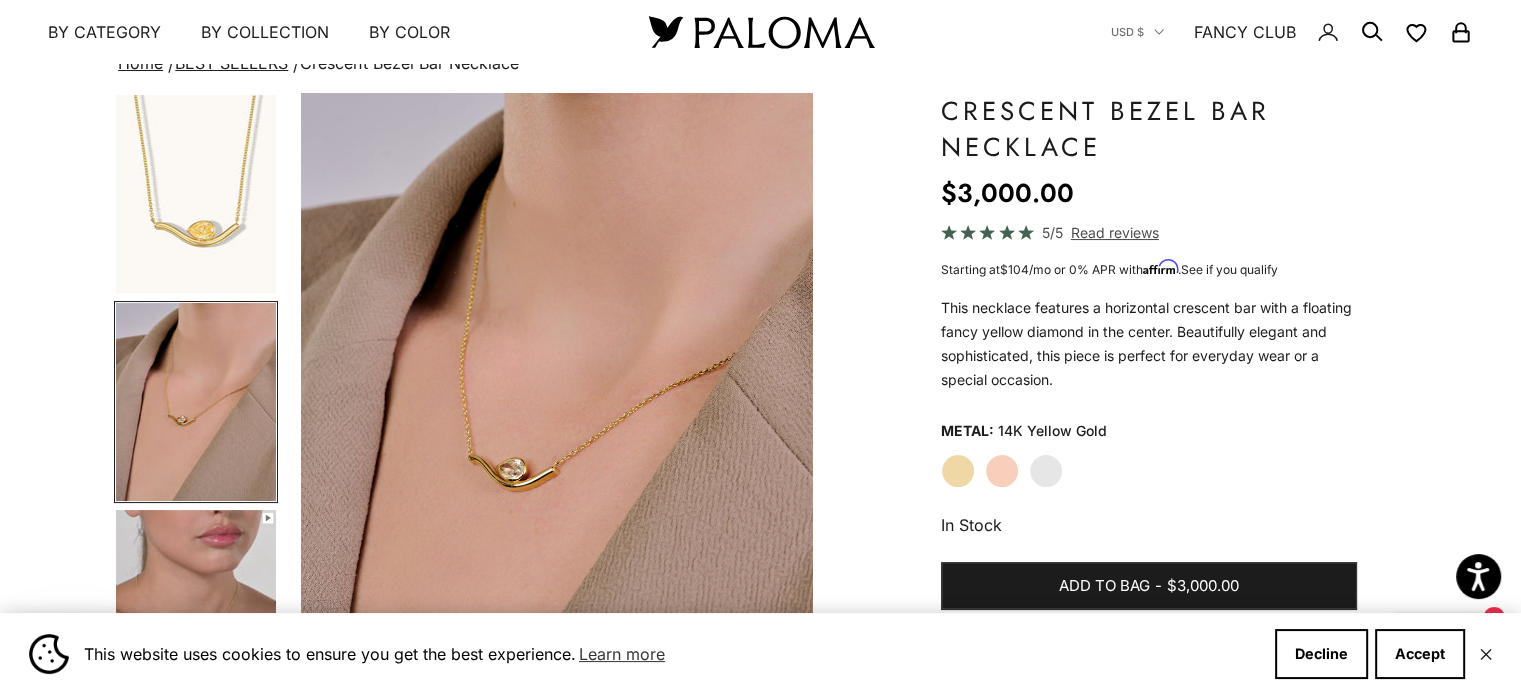 scroll, scrollTop: 0, scrollLeft: 542, axis: horizontal 